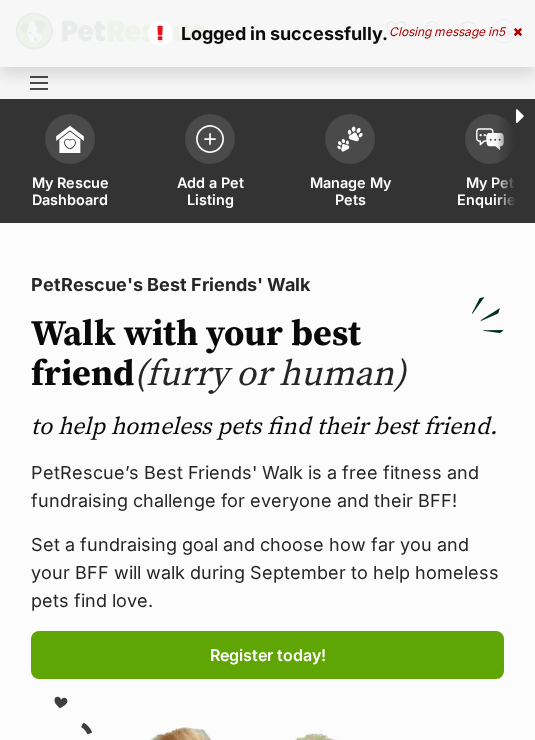 scroll, scrollTop: 0, scrollLeft: 0, axis: both 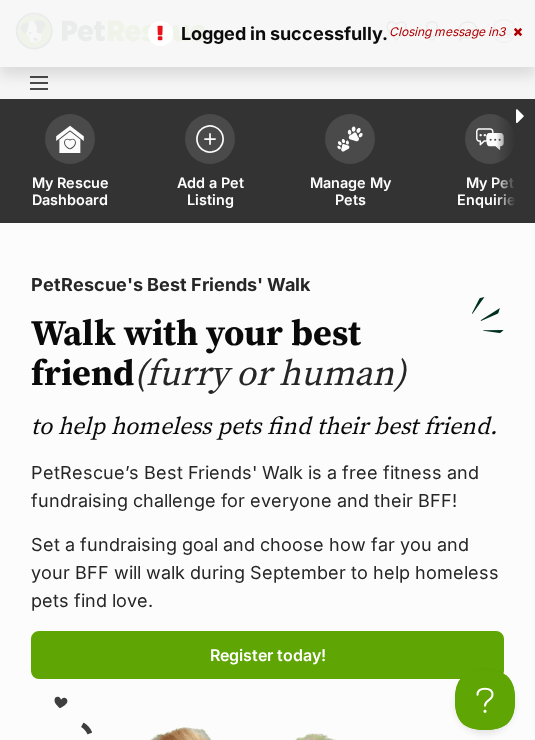 click at bounding box center (350, 139) 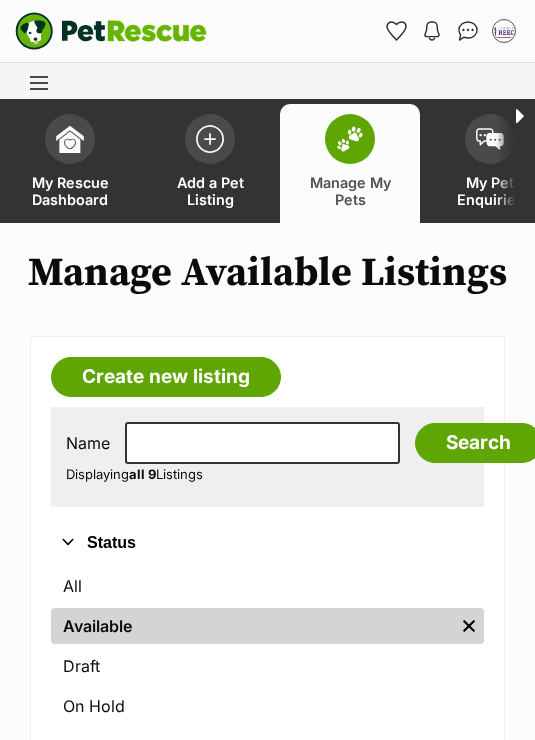 scroll, scrollTop: 0, scrollLeft: 0, axis: both 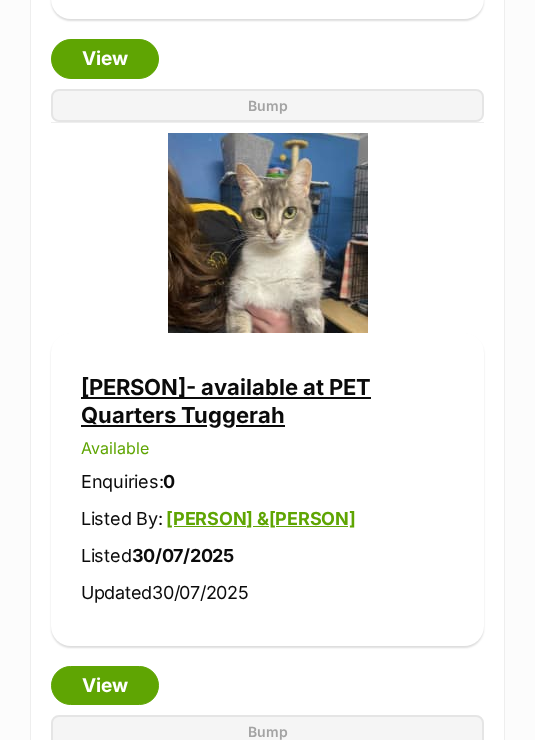 click on "View" at bounding box center (105, 687) 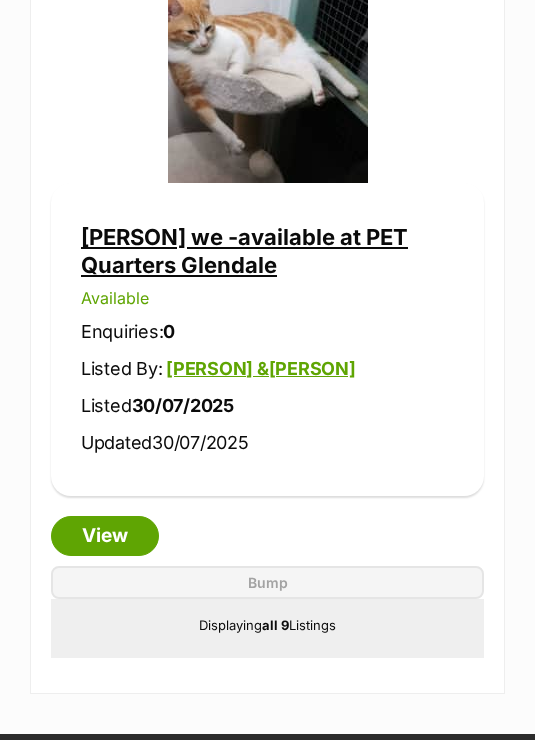 scroll, scrollTop: 5858, scrollLeft: 0, axis: vertical 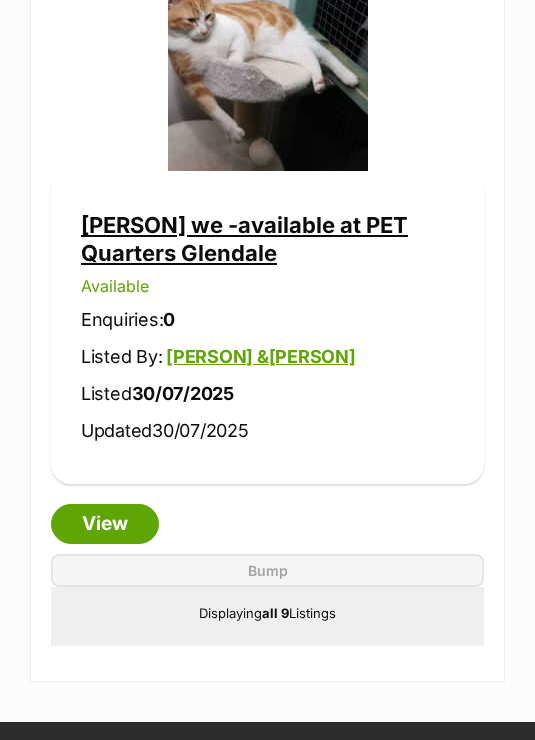 click on "View" at bounding box center (105, 525) 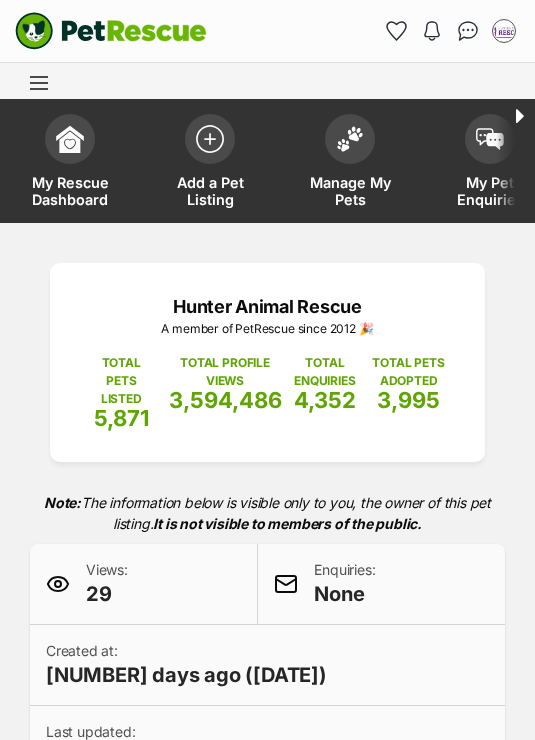 scroll, scrollTop: 201, scrollLeft: 0, axis: vertical 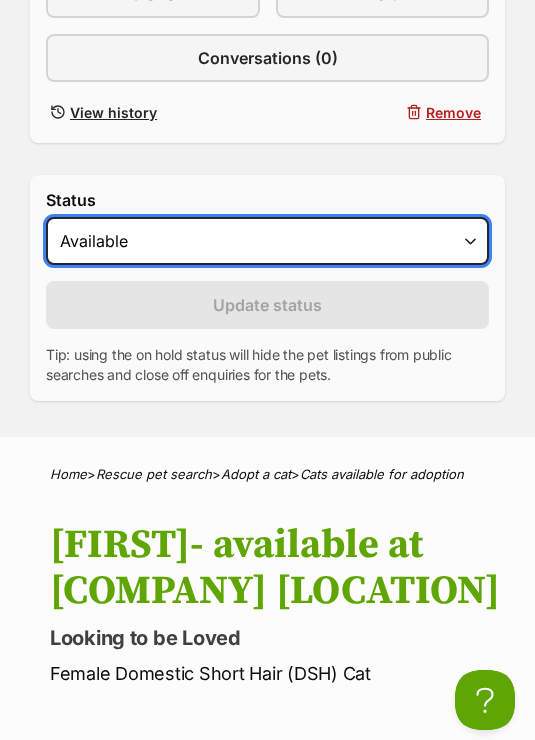 click on "Draft
Available
On hold
Adopted" at bounding box center [267, 241] 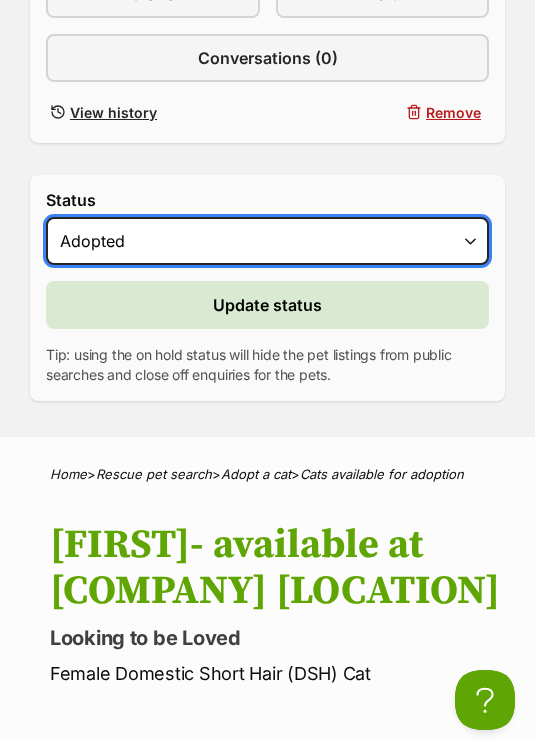 scroll, scrollTop: 0, scrollLeft: 0, axis: both 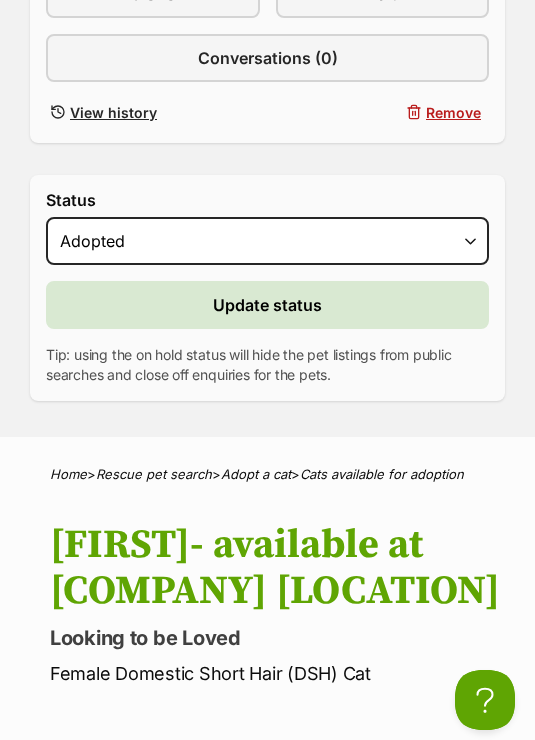 click on "Update status" at bounding box center (267, 305) 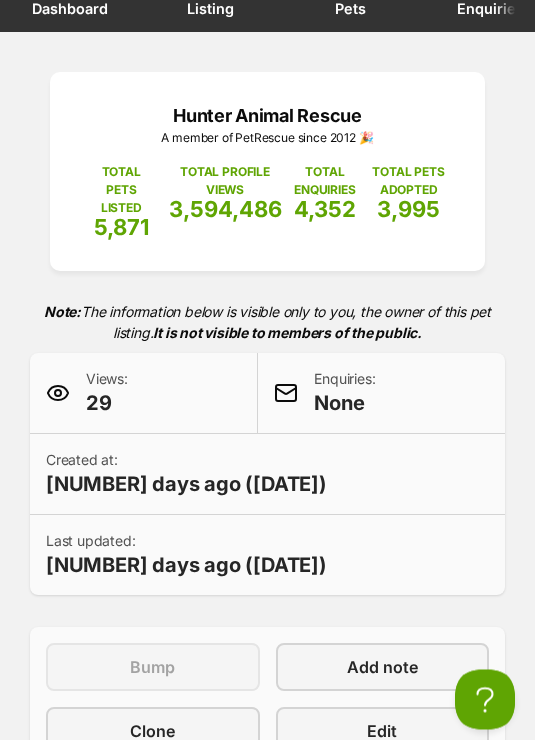 scroll, scrollTop: 185, scrollLeft: 0, axis: vertical 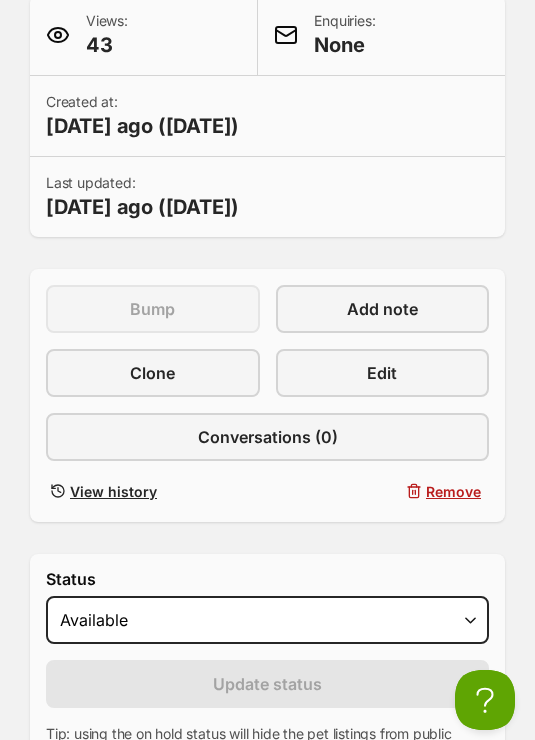 click on "Edit" at bounding box center [382, 373] 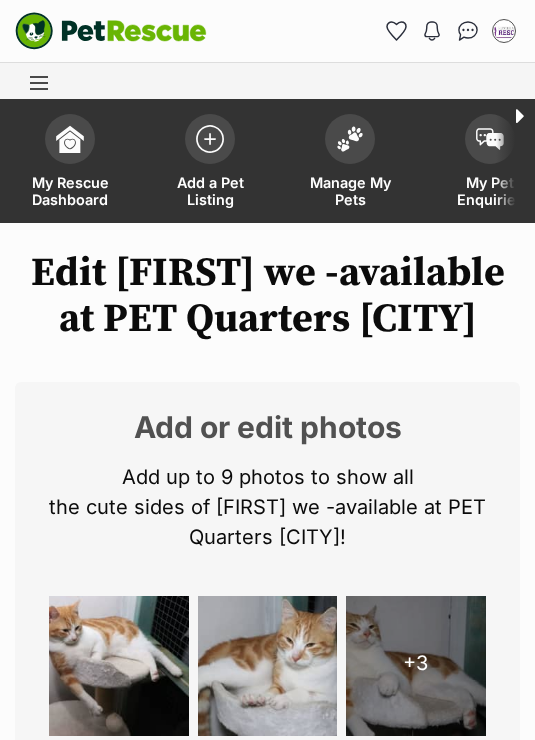 scroll, scrollTop: 0, scrollLeft: 0, axis: both 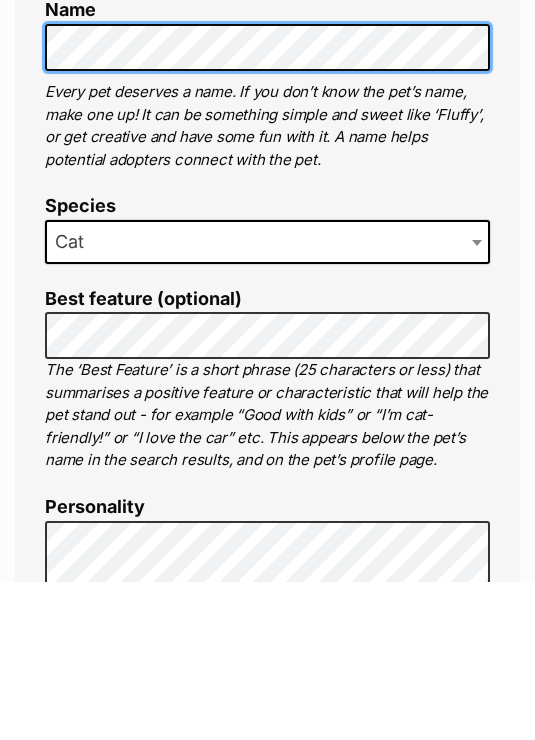 click on "Unpublish" at bounding box center (260, 53) 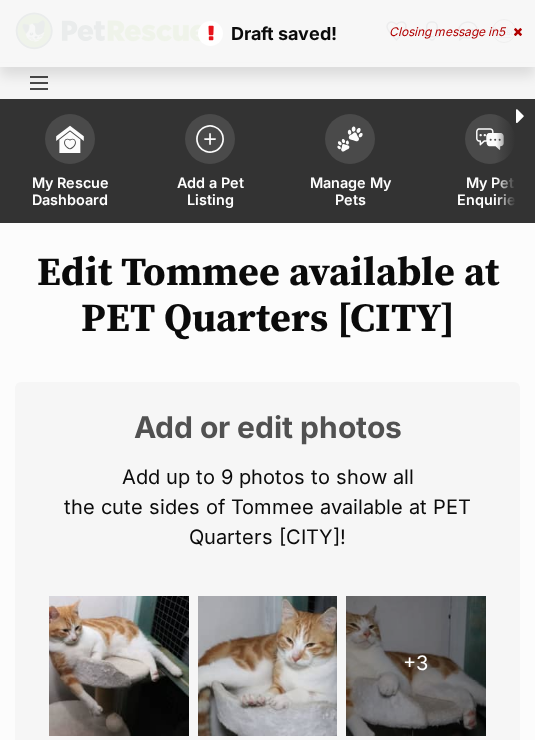 scroll, scrollTop: 0, scrollLeft: 0, axis: both 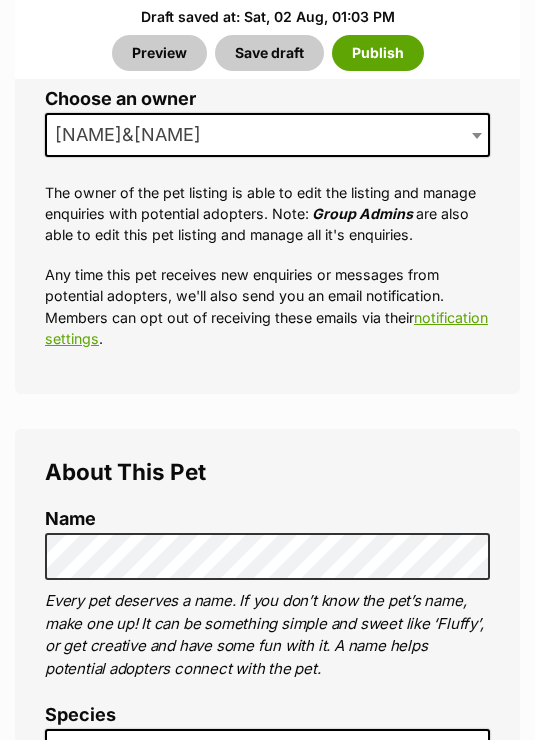 click on "Publish" at bounding box center (378, 53) 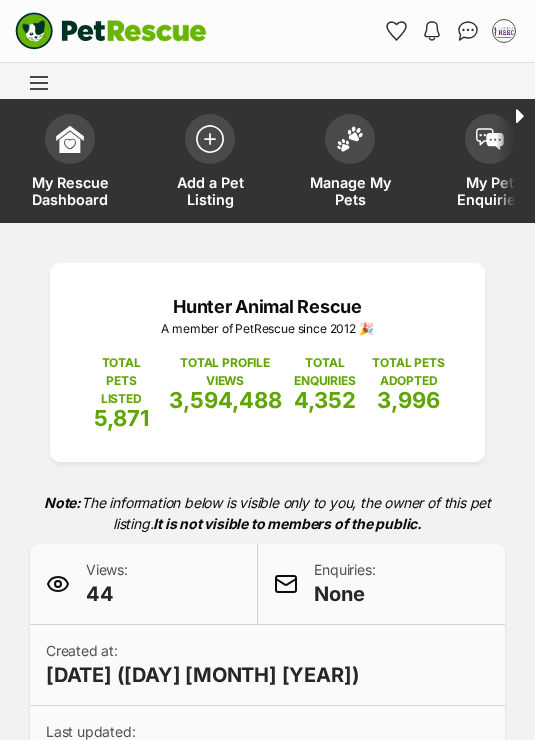 scroll, scrollTop: 0, scrollLeft: 0, axis: both 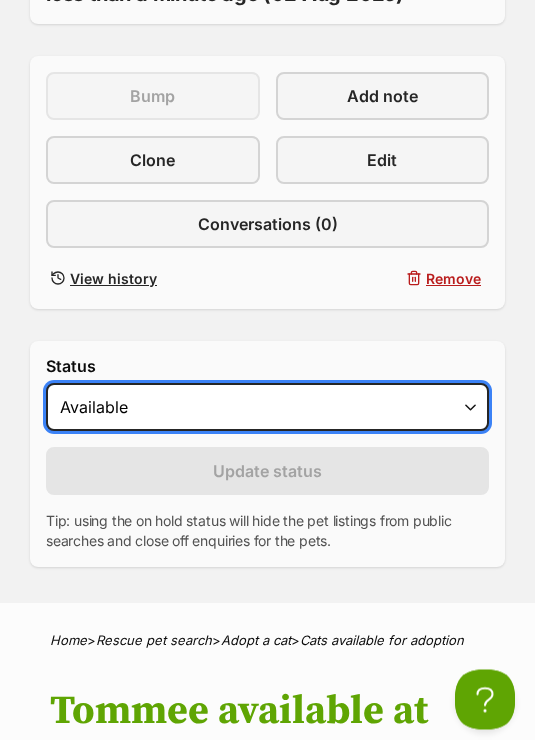 click on "Draft
Available
On hold
Adopted" at bounding box center (267, 408) 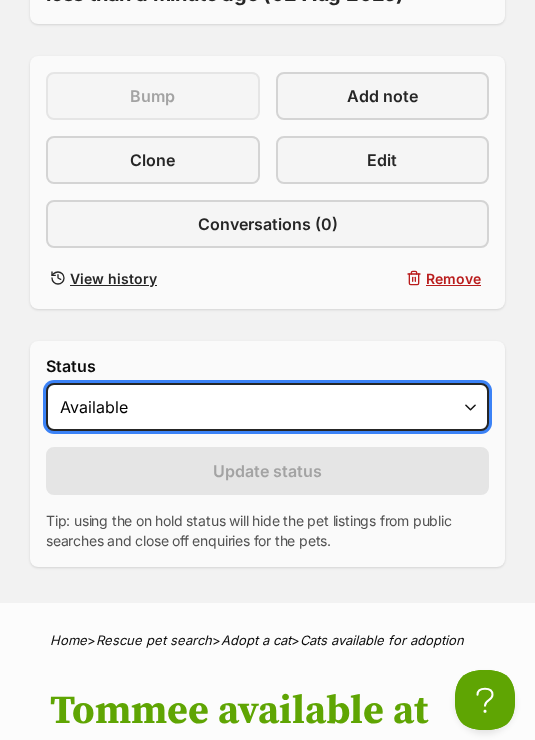 scroll, scrollTop: 0, scrollLeft: 0, axis: both 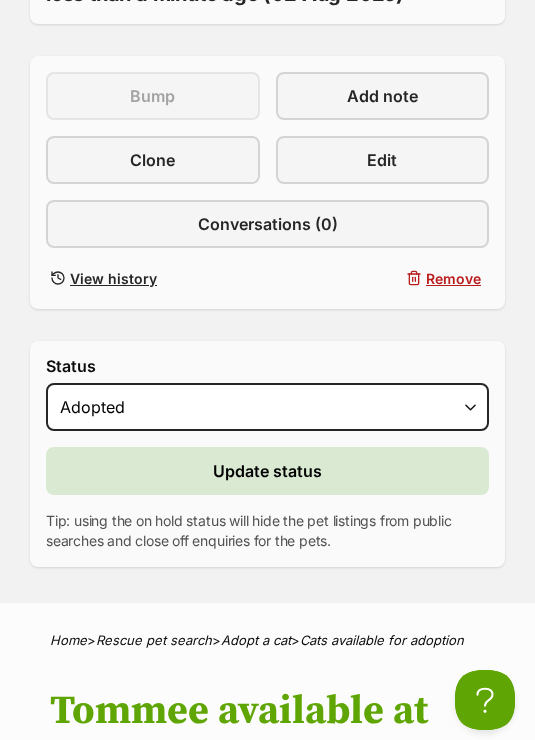 click on "Update status" at bounding box center (267, 471) 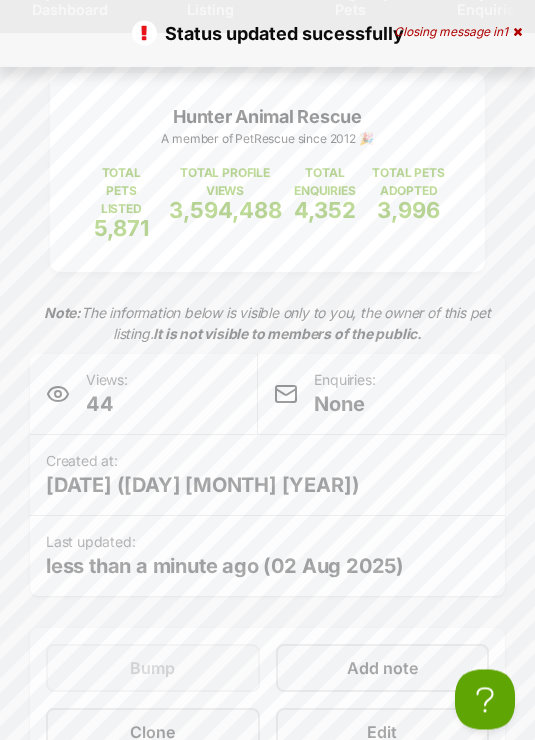 scroll, scrollTop: 169, scrollLeft: 0, axis: vertical 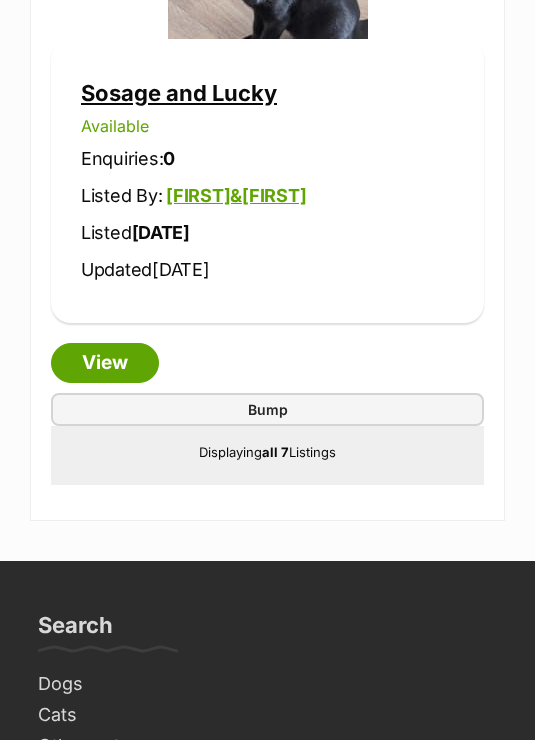 click on "Bump" at bounding box center (268, 410) 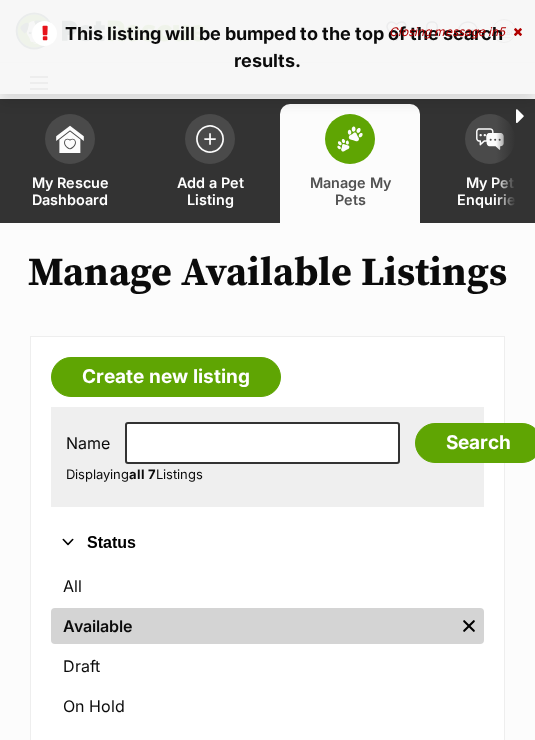 scroll, scrollTop: 0, scrollLeft: 0, axis: both 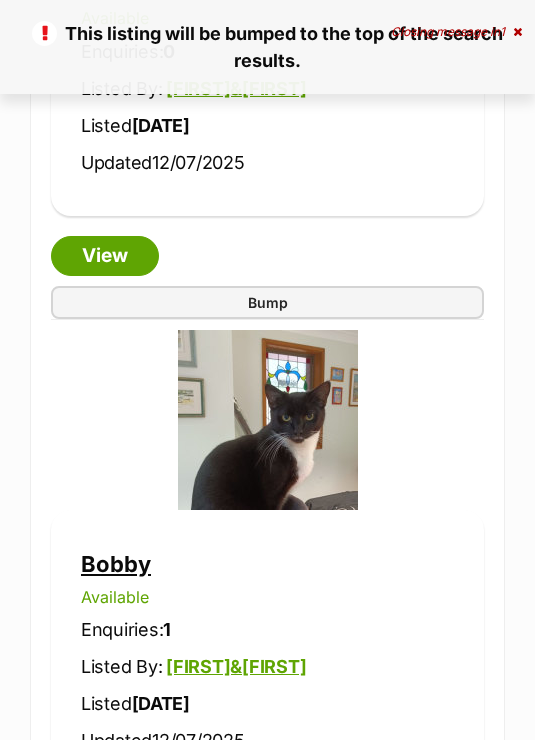 click on "Bump" at bounding box center (267, 302) 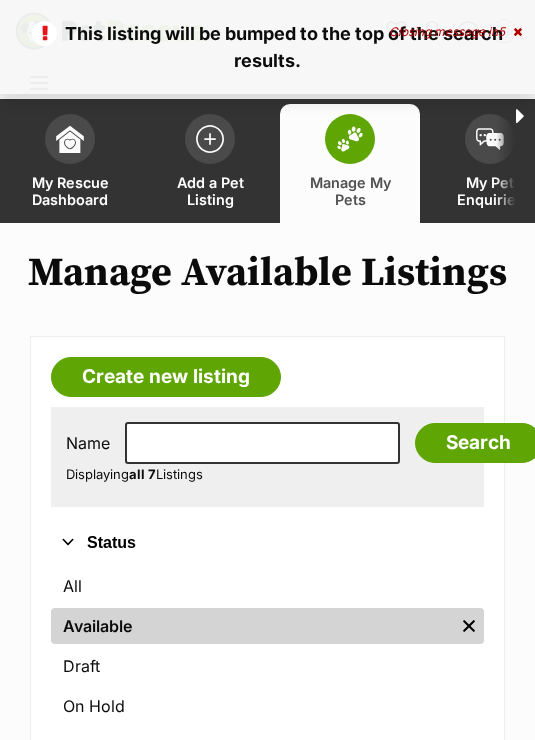 scroll, scrollTop: 0, scrollLeft: 0, axis: both 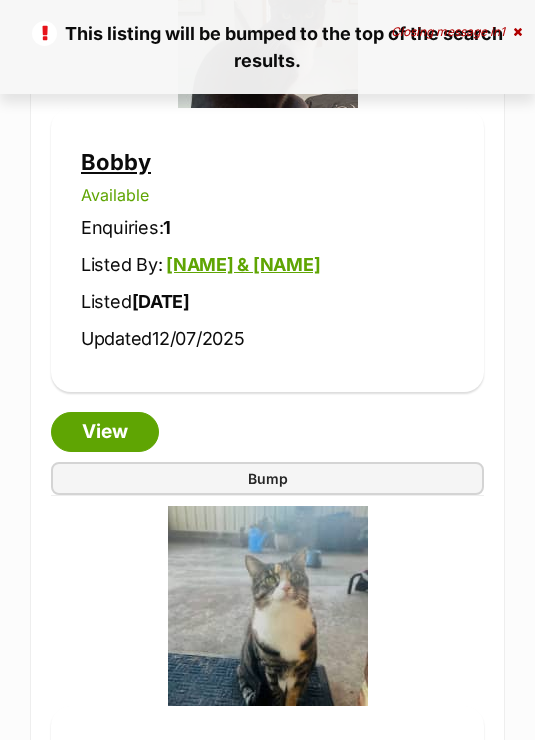 click on "Bump" at bounding box center [267, 478] 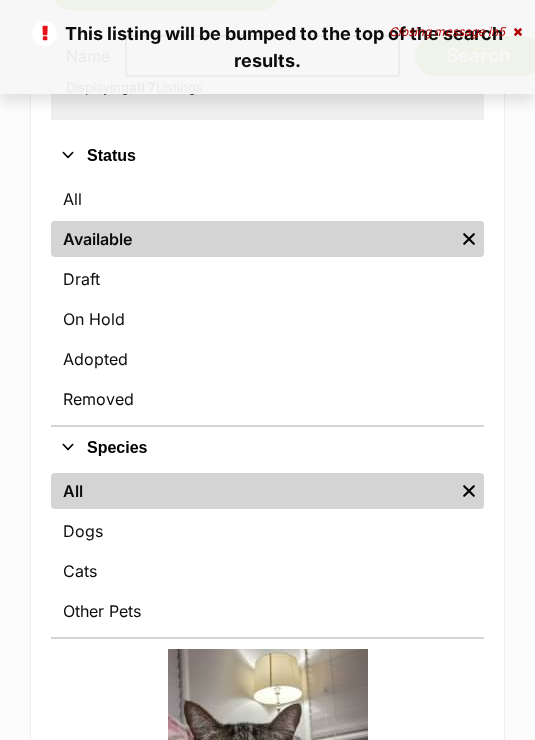 scroll, scrollTop: 0, scrollLeft: 0, axis: both 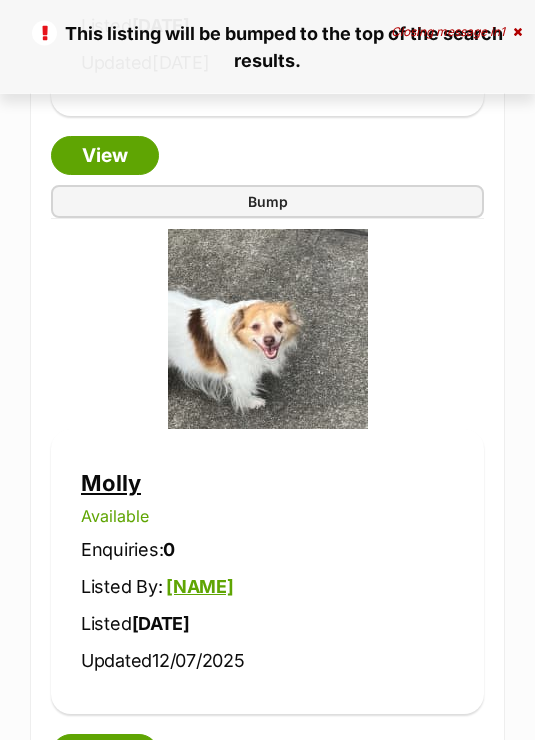 click on "Bump" at bounding box center [267, 202] 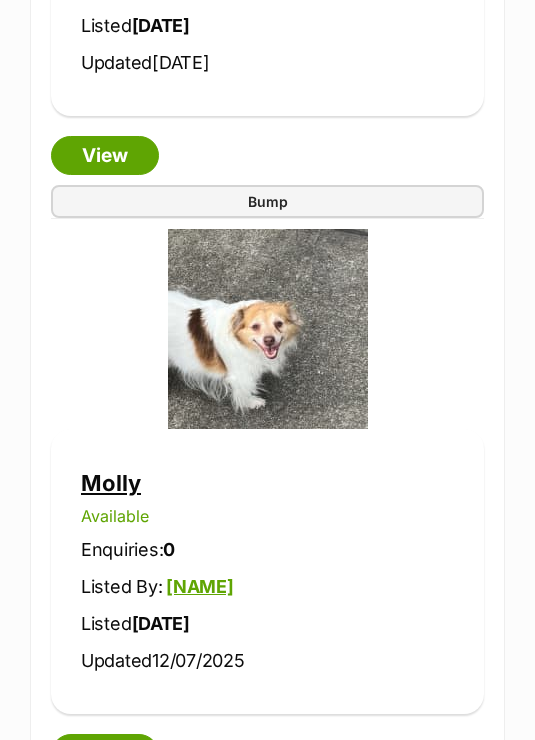 click on "Bump" at bounding box center (267, 801) 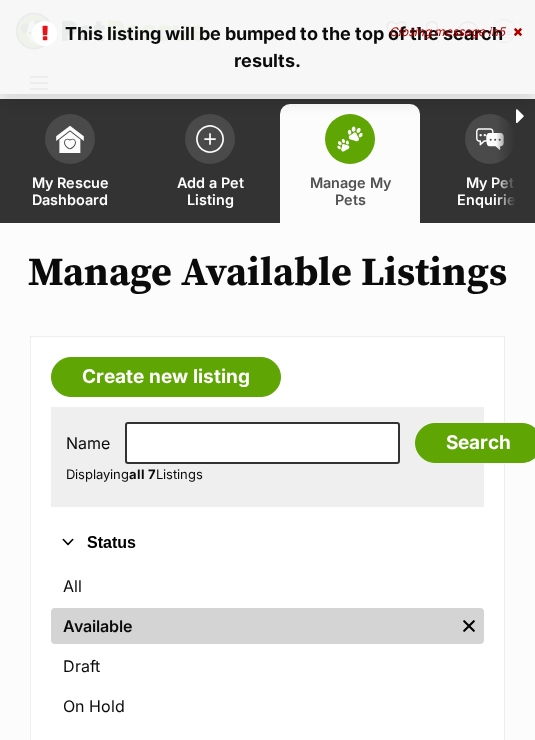 scroll, scrollTop: 0, scrollLeft: 0, axis: both 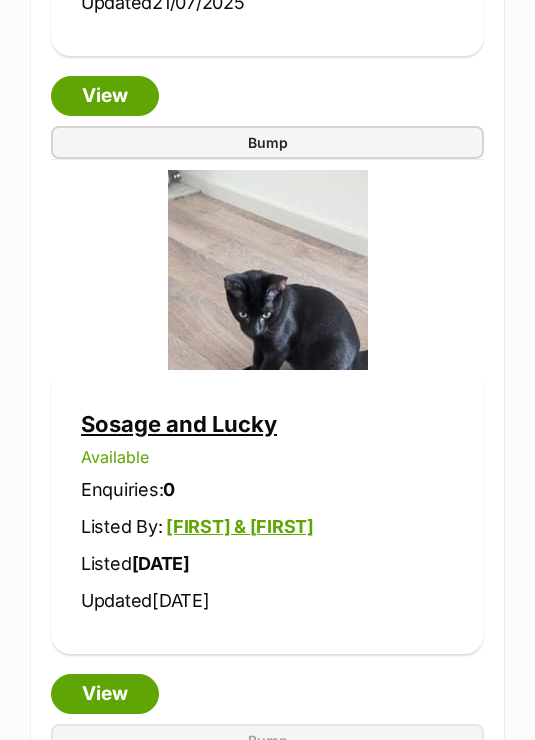 click on "Bump" at bounding box center [267, 143] 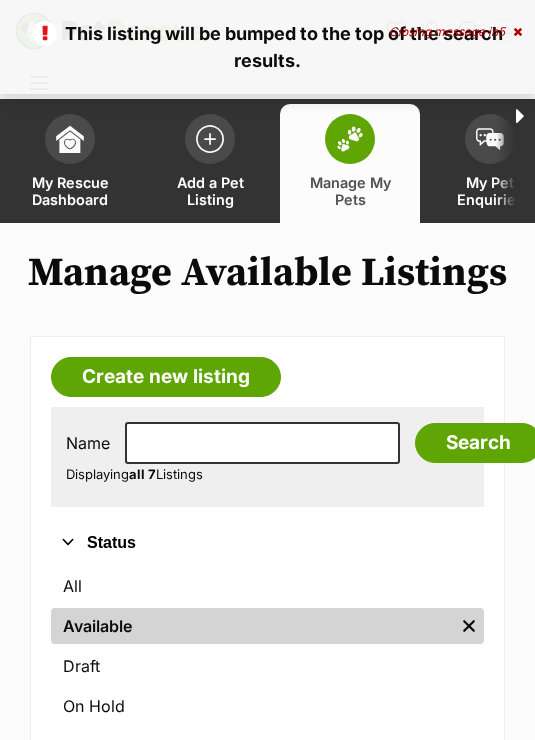 scroll, scrollTop: 0, scrollLeft: 0, axis: both 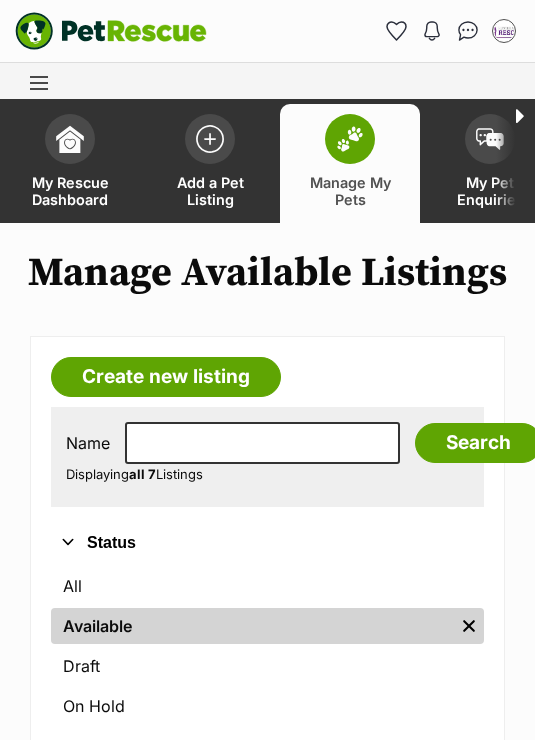 click at bounding box center (210, 139) 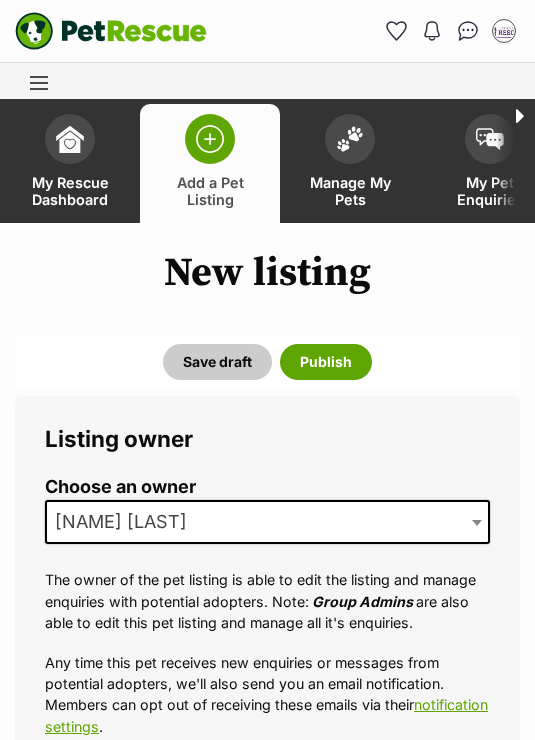 scroll, scrollTop: 0, scrollLeft: 0, axis: both 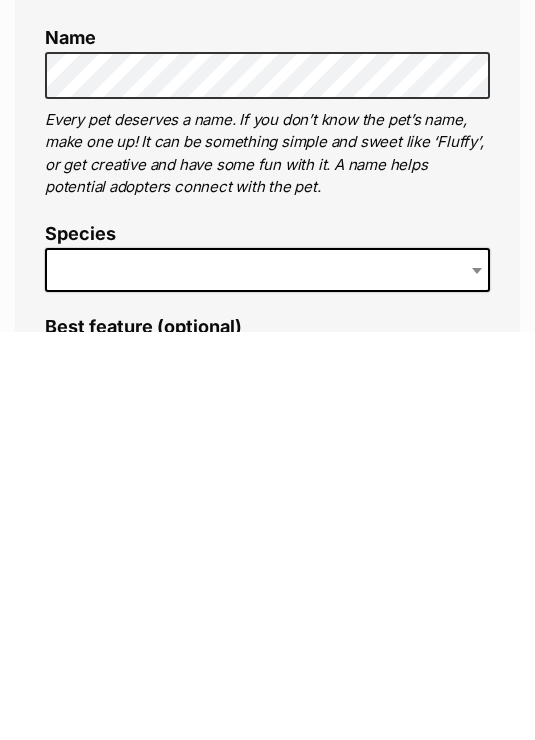 click at bounding box center [267, 678] 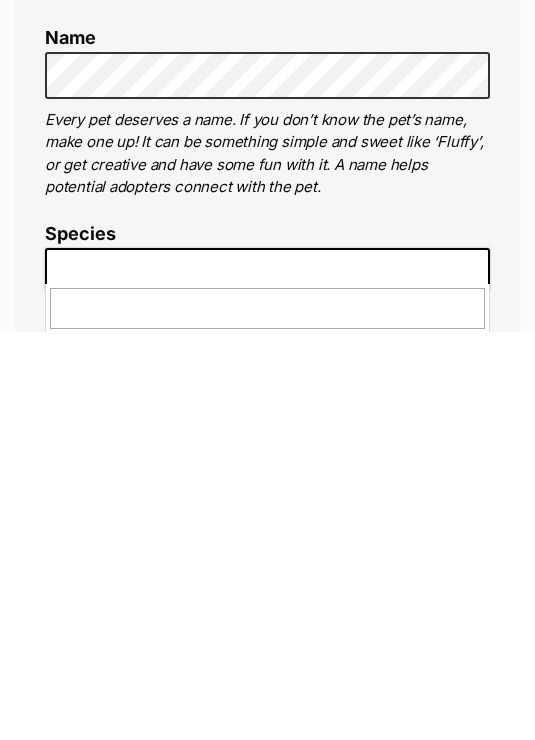 scroll, scrollTop: 588, scrollLeft: 0, axis: vertical 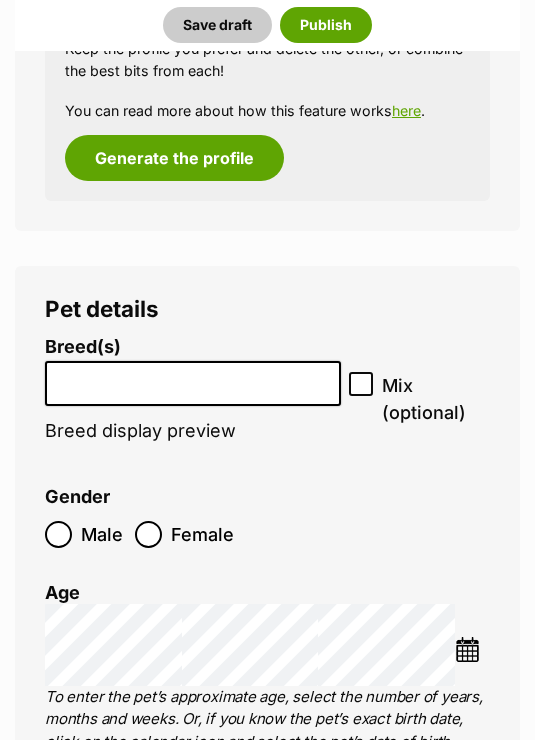 click at bounding box center (193, 378) 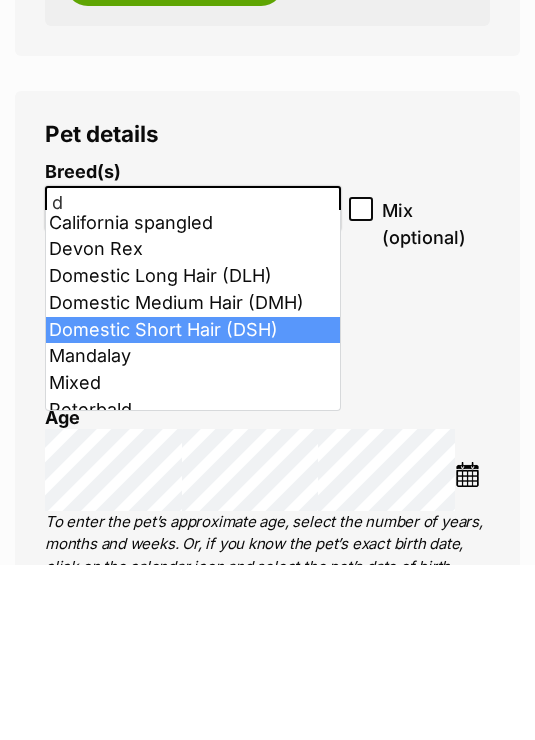 type on "d" 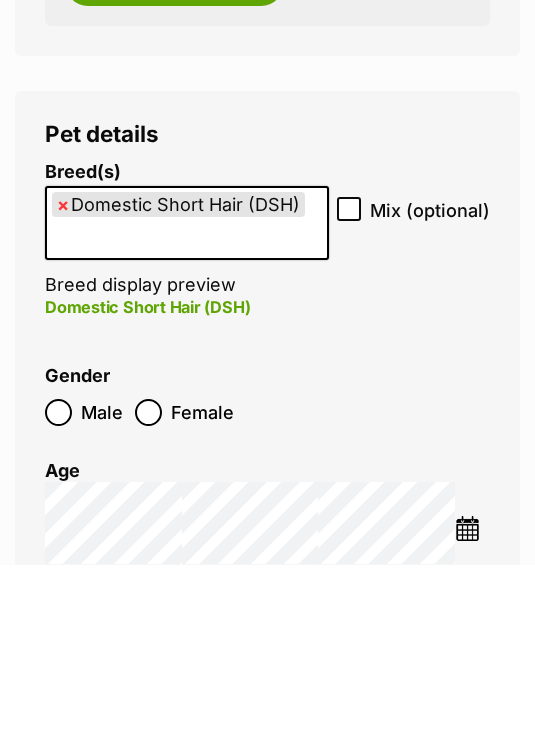 scroll, scrollTop: 2680, scrollLeft: 0, axis: vertical 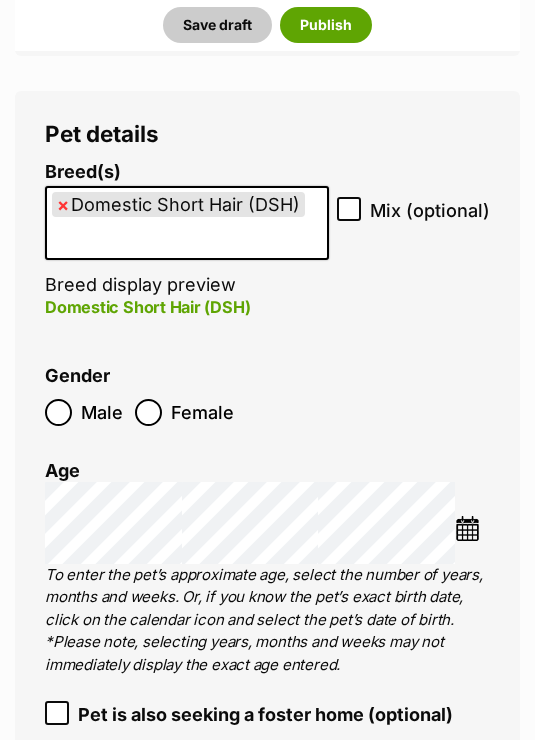 click at bounding box center (467, 528) 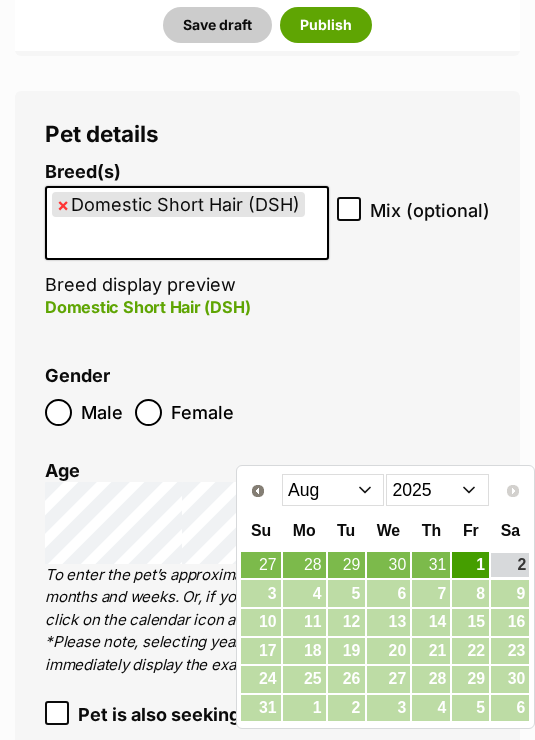 click on "2015 2016 2017 2018 2019 2020 2021 2022 2023 2024 2025" at bounding box center [437, 490] 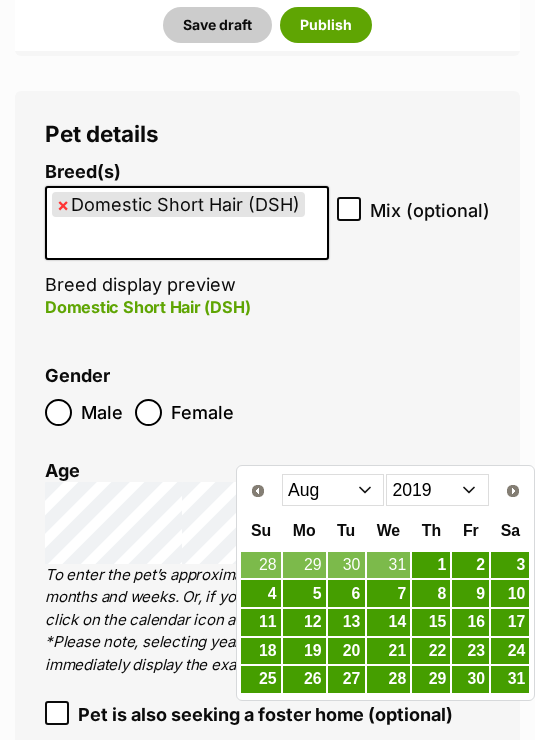click on "Jan Feb Mar Apr May Jun Jul Aug Sep Oct Nov Dec" at bounding box center (333, 490) 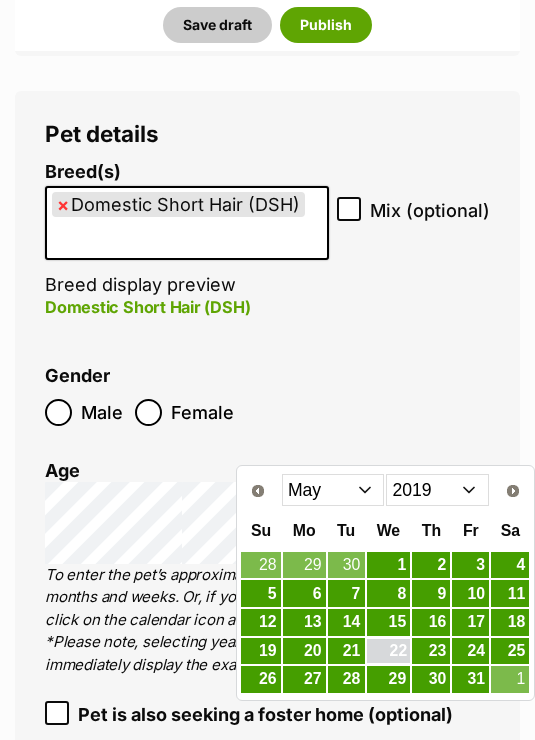 click on "22" at bounding box center [389, 651] 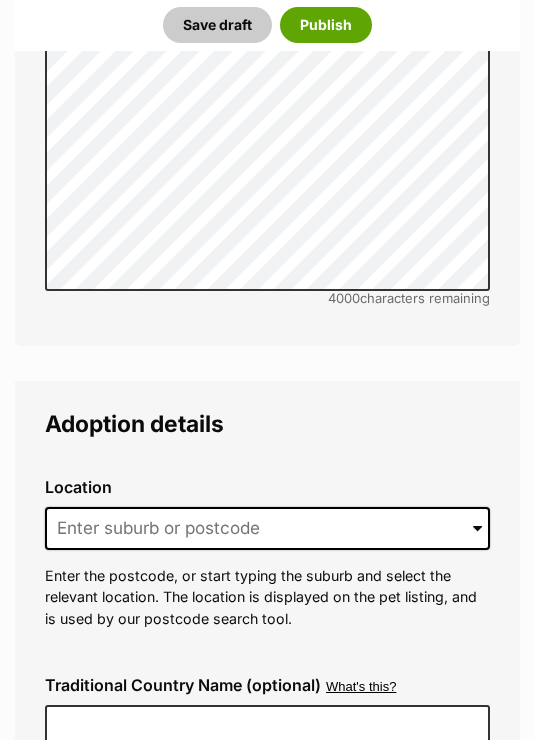 scroll, scrollTop: 5157, scrollLeft: 0, axis: vertical 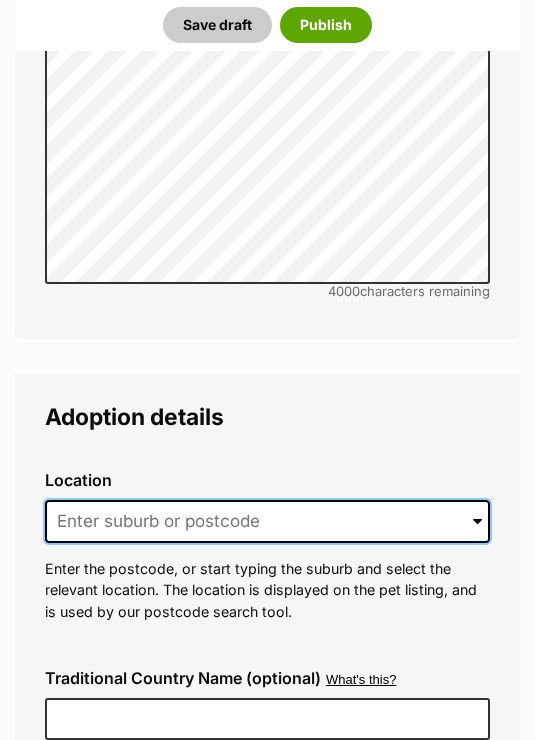 click at bounding box center [267, 522] 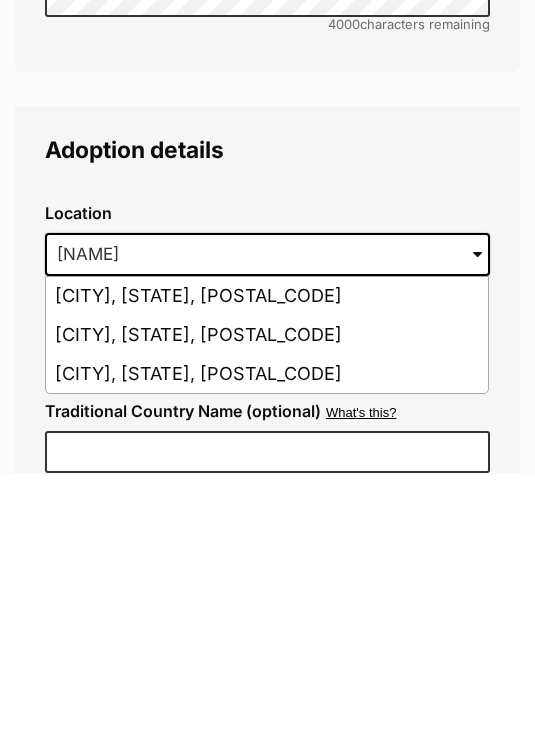 click on "Rutherford, New South Wales, 2320" at bounding box center (267, 563) 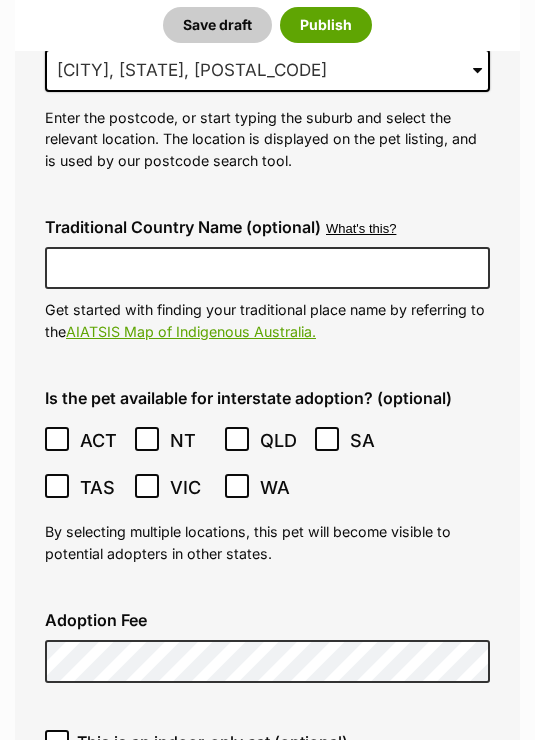 scroll, scrollTop: 5650, scrollLeft: 0, axis: vertical 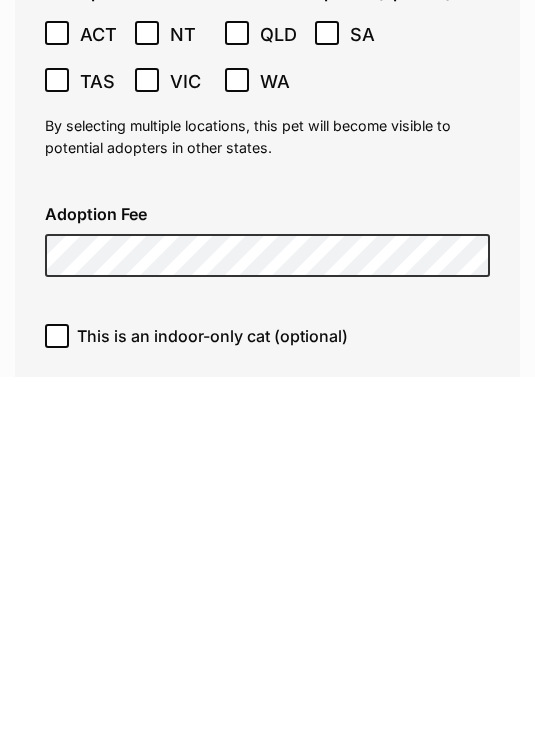 click on "This is an indoor-only cat (optional)" at bounding box center (57, 700) 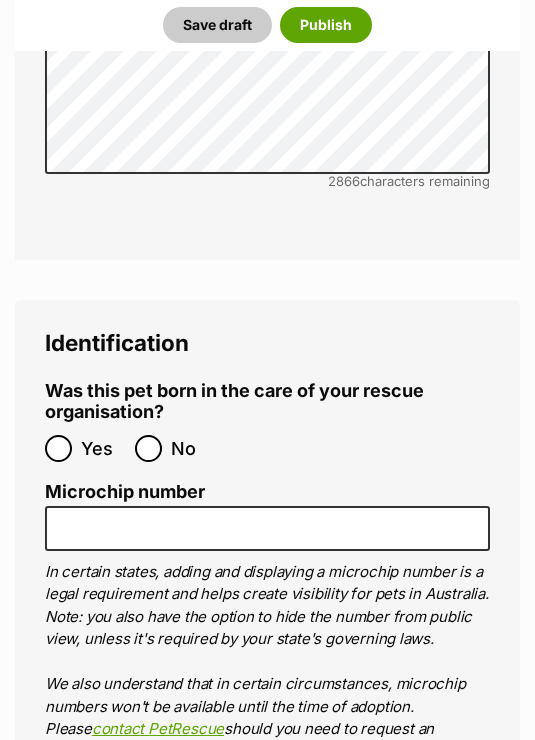 scroll, scrollTop: 7728, scrollLeft: 0, axis: vertical 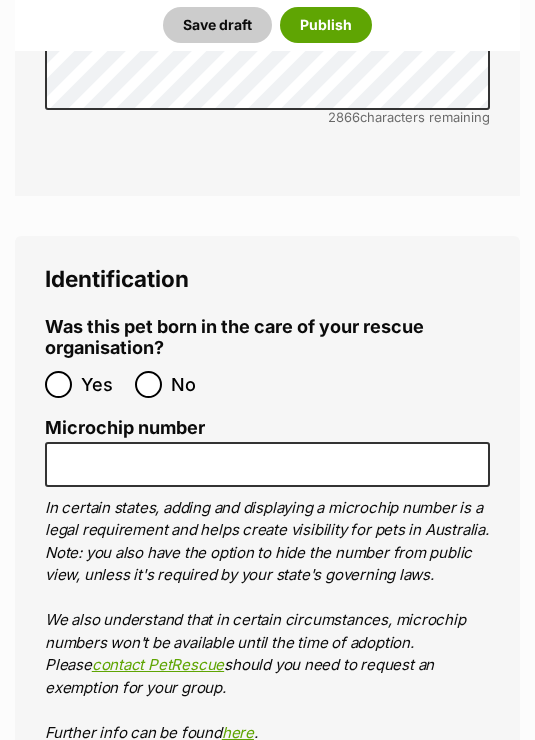 click on "No" at bounding box center [148, 385] 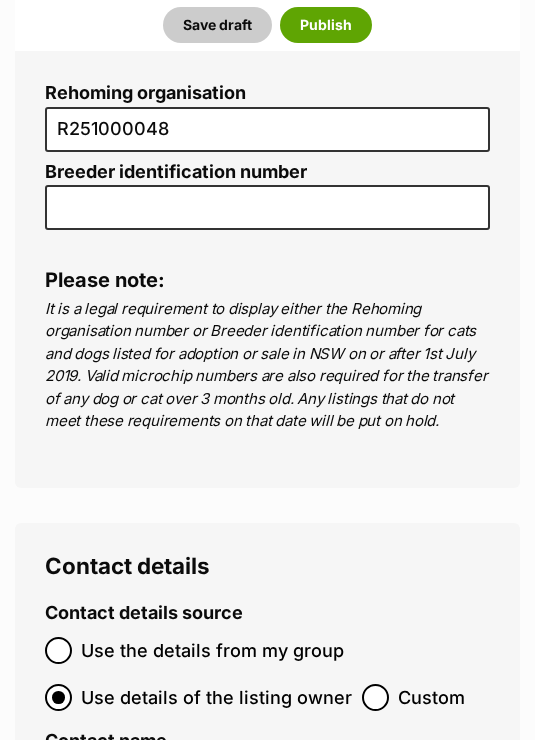 scroll, scrollTop: 8557, scrollLeft: 0, axis: vertical 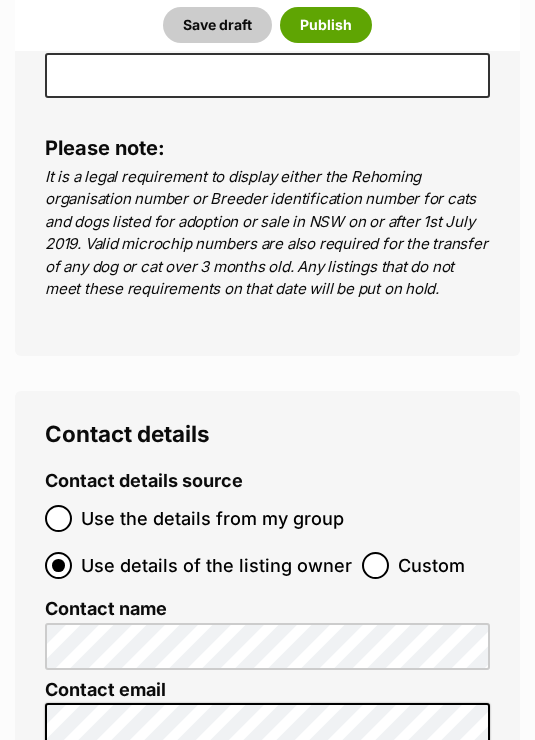click on "Custom" at bounding box center (375, 565) 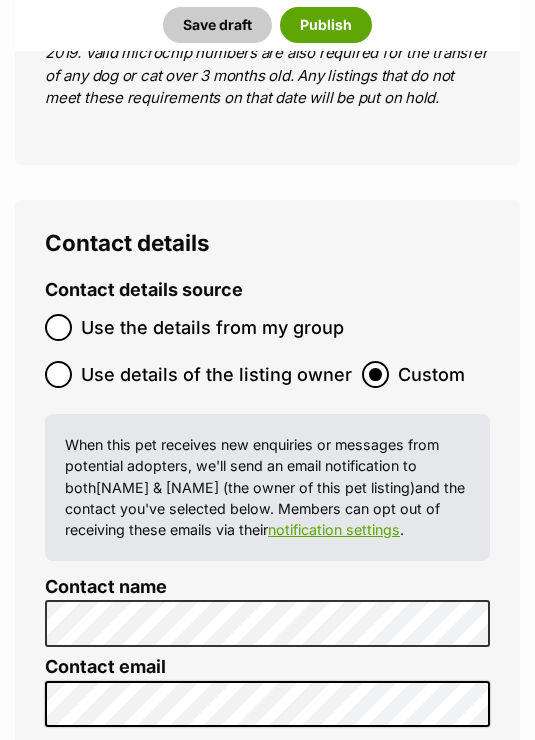 scroll, scrollTop: 8761, scrollLeft: 0, axis: vertical 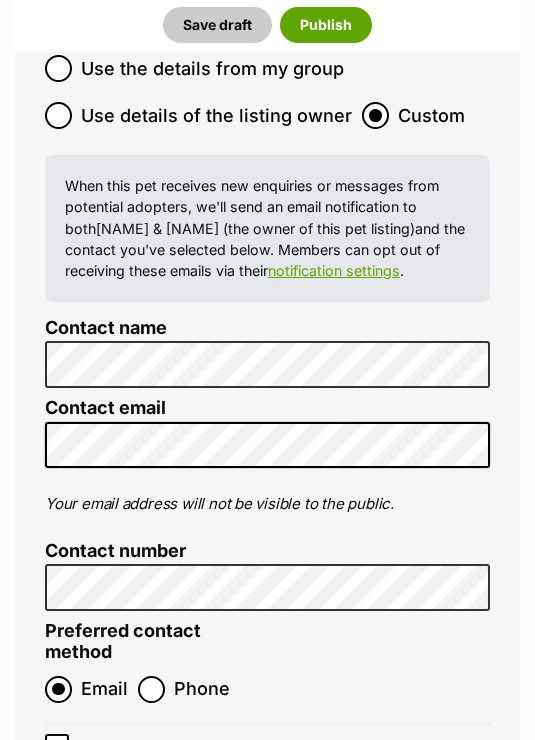 click on "Publish" at bounding box center [326, 25] 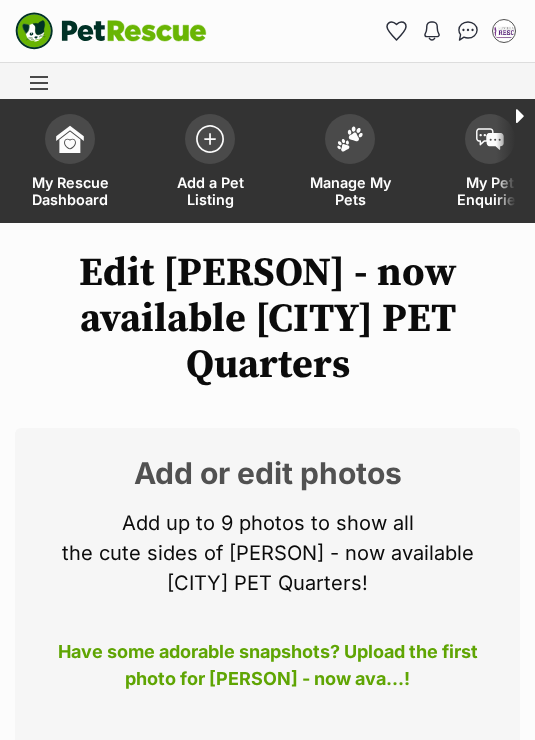 scroll, scrollTop: 0, scrollLeft: 0, axis: both 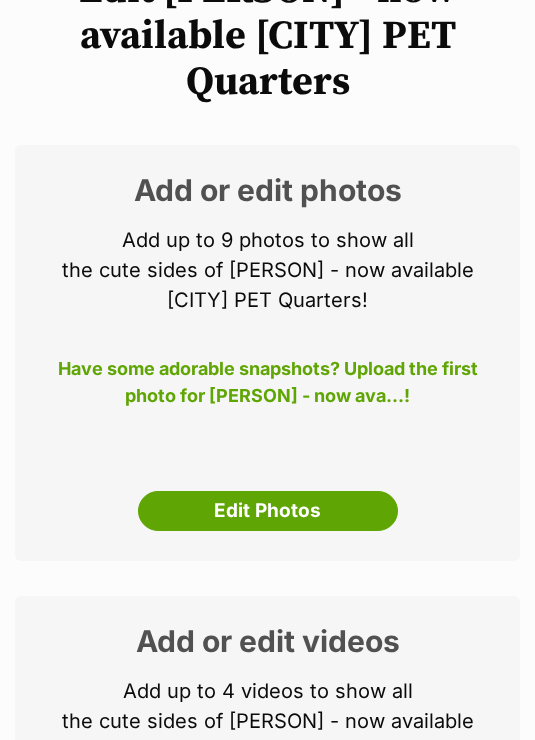 click on "Edit Photos" at bounding box center [268, 511] 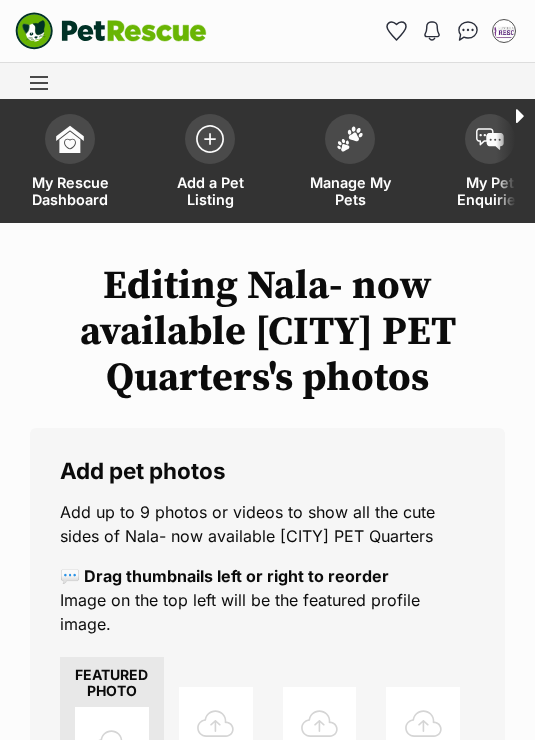 scroll, scrollTop: 0, scrollLeft: 0, axis: both 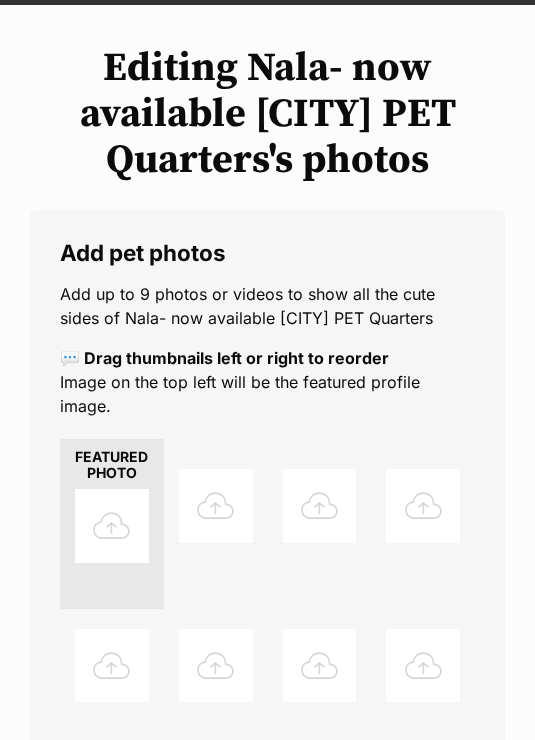click at bounding box center (112, 526) 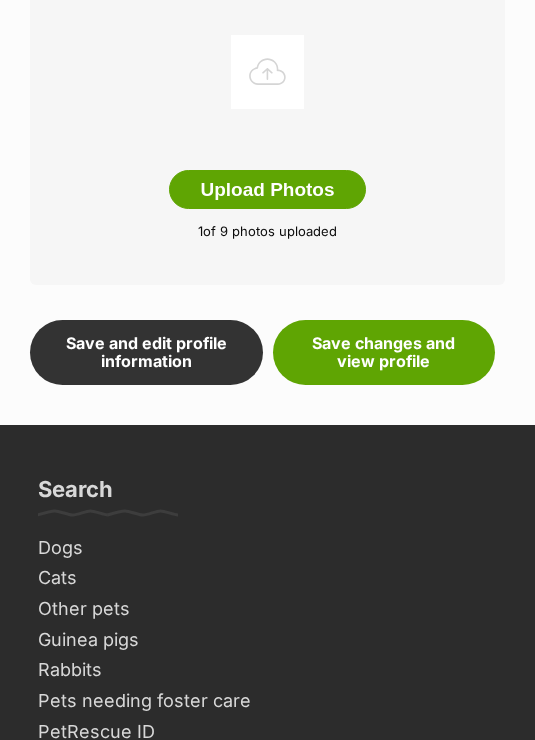 scroll, scrollTop: 960, scrollLeft: 0, axis: vertical 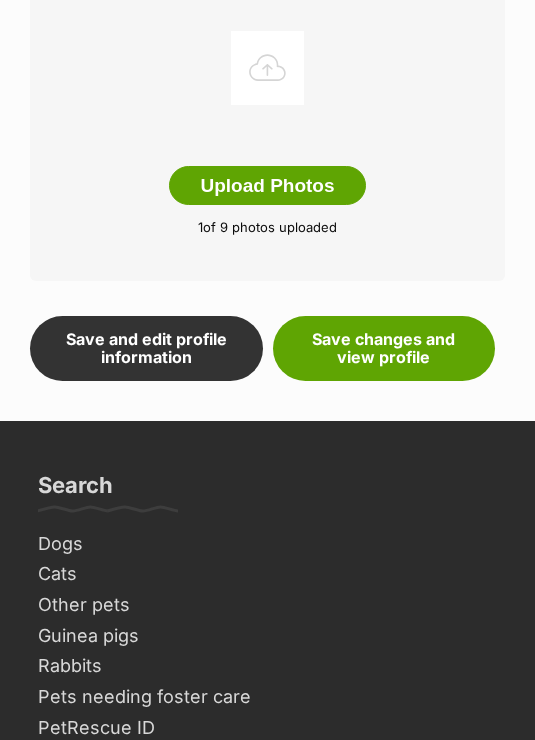 click on "Save changes and view profile" at bounding box center [384, 349] 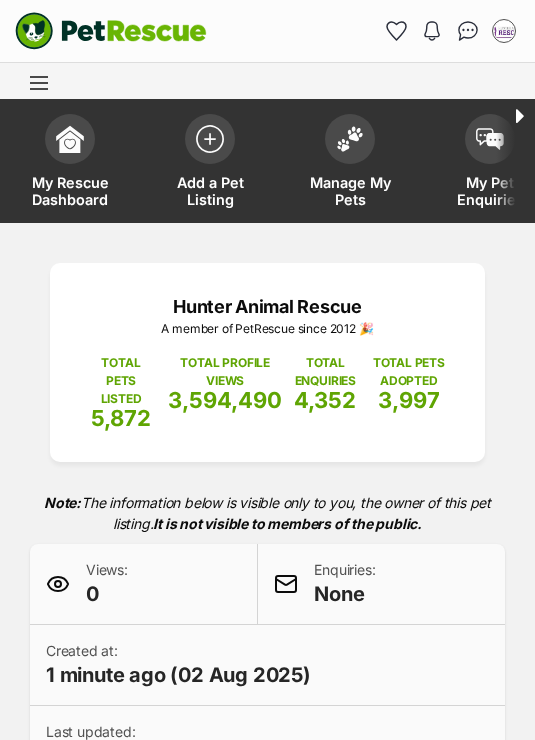 scroll, scrollTop: 0, scrollLeft: 0, axis: both 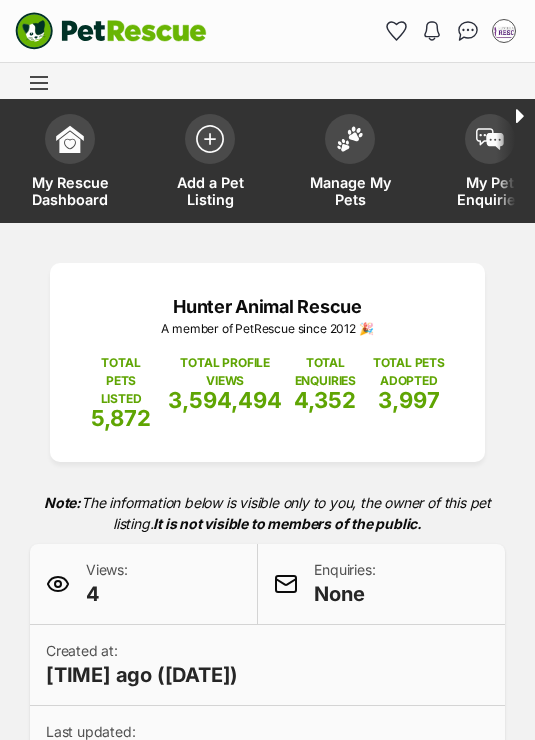 click on "Hunter Animal Rescue
A member of PetRescue since 2012 🎉
TOTAL PETS LISTED
5,872
TOTAL PROFILE VIEWS
3,594,494
TOTAL ENQUIRIES
4,352
TOTAL PETS ADOPTED
3,997" at bounding box center (267, 362) 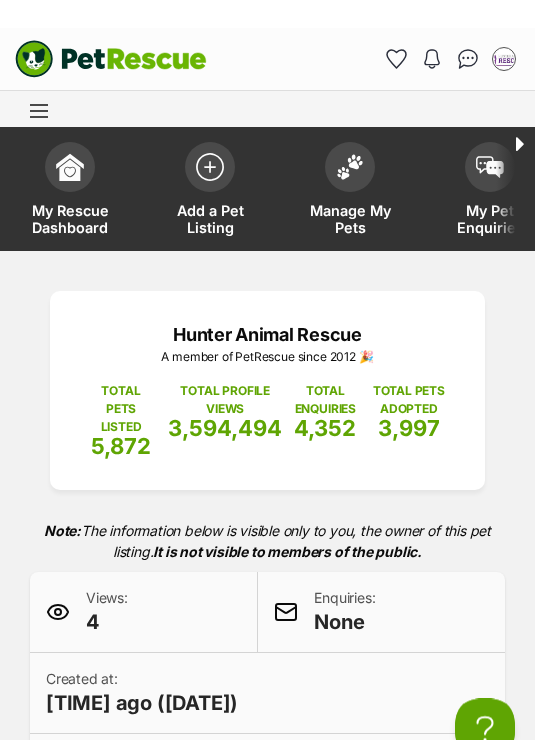 scroll, scrollTop: 0, scrollLeft: 0, axis: both 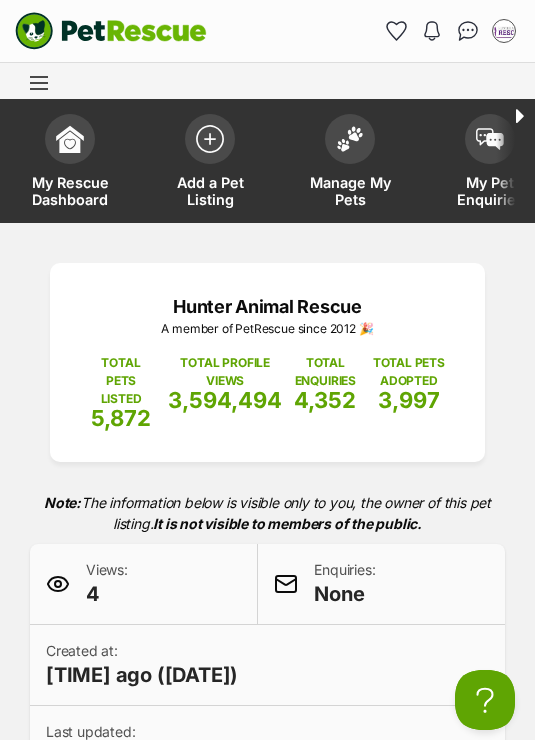 click at bounding box center [210, 139] 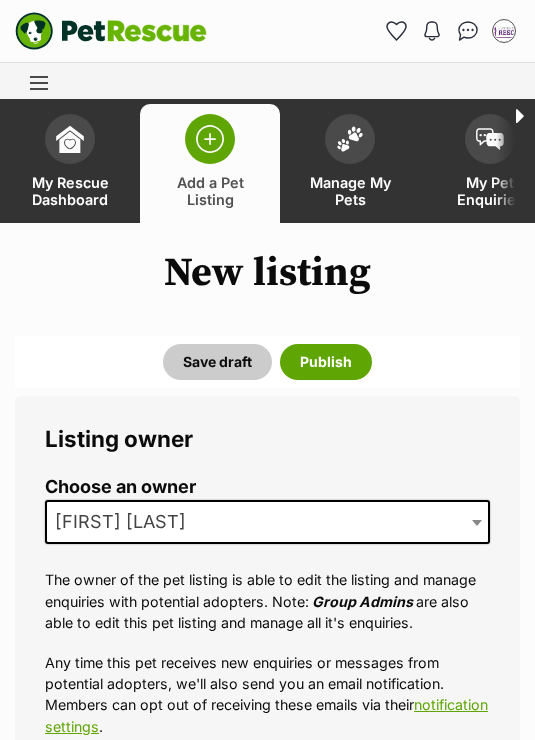 scroll, scrollTop: 0, scrollLeft: 0, axis: both 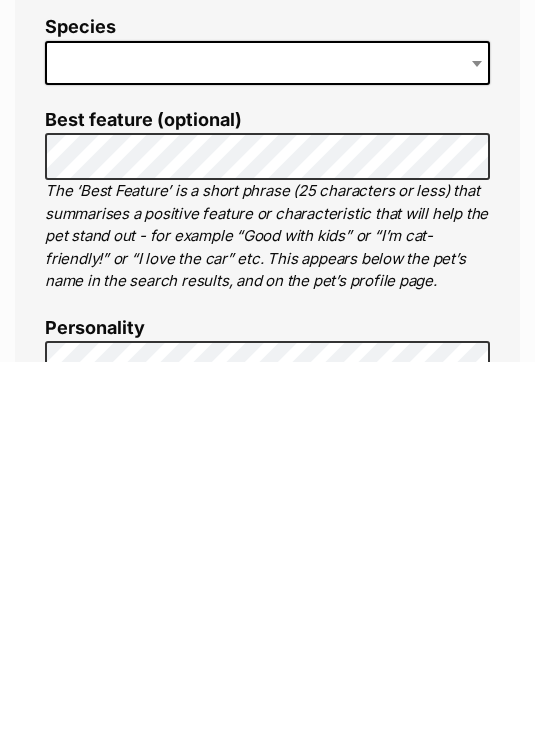 click at bounding box center [267, 442] 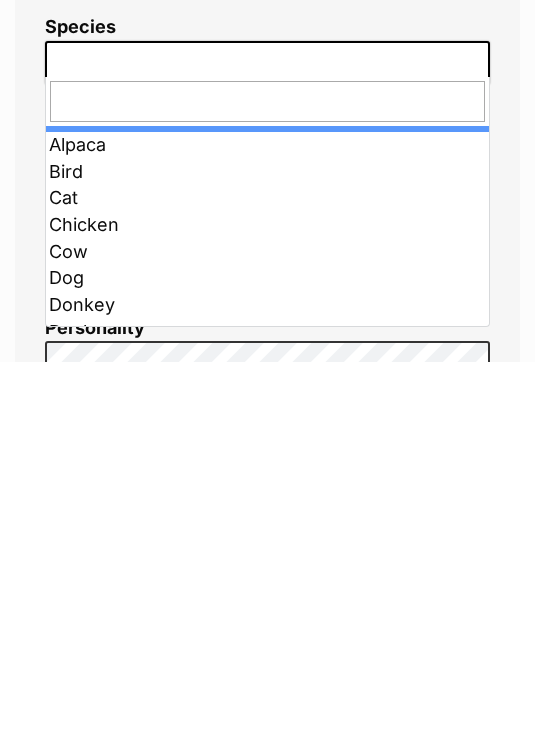 scroll, scrollTop: 1076, scrollLeft: 0, axis: vertical 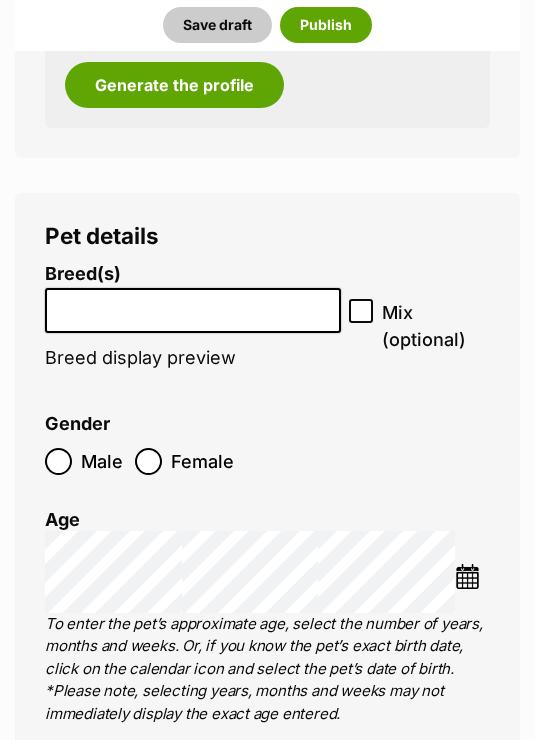click at bounding box center (193, 305) 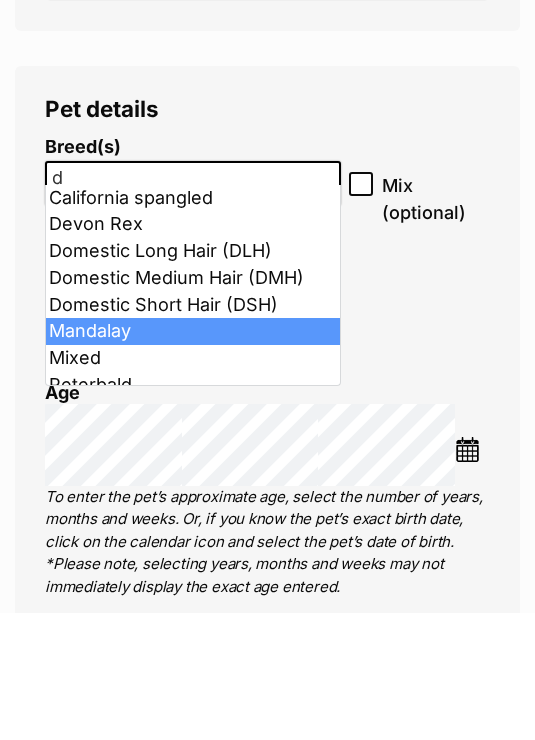 type on "d" 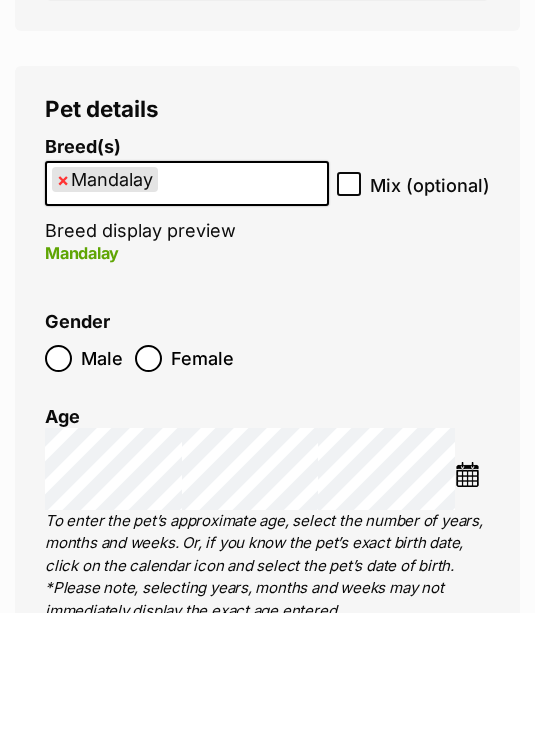 scroll, scrollTop: 2711, scrollLeft: 0, axis: vertical 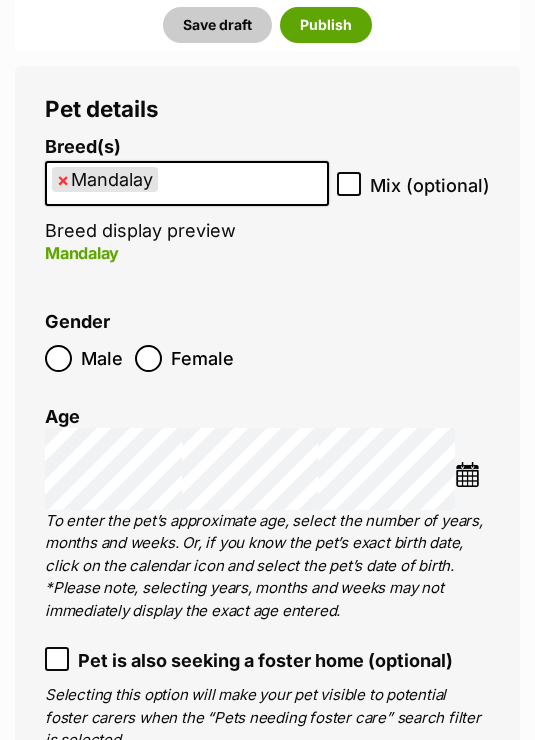 click on "×" at bounding box center (63, 179) 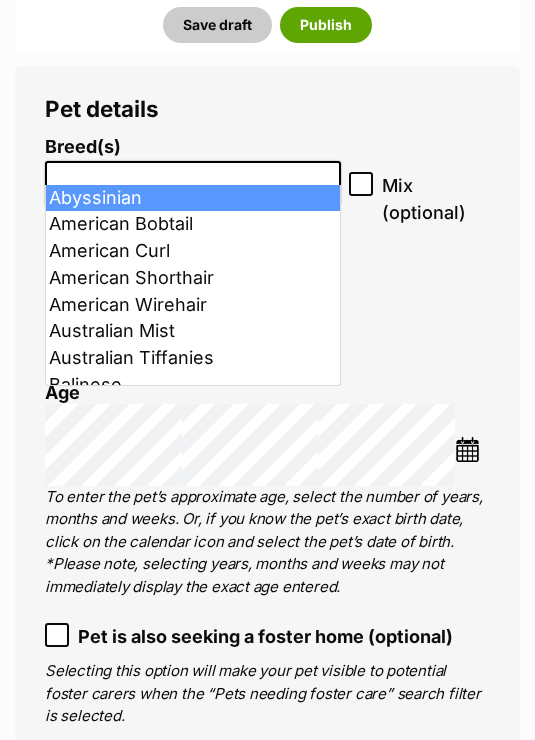 click at bounding box center (193, 178) 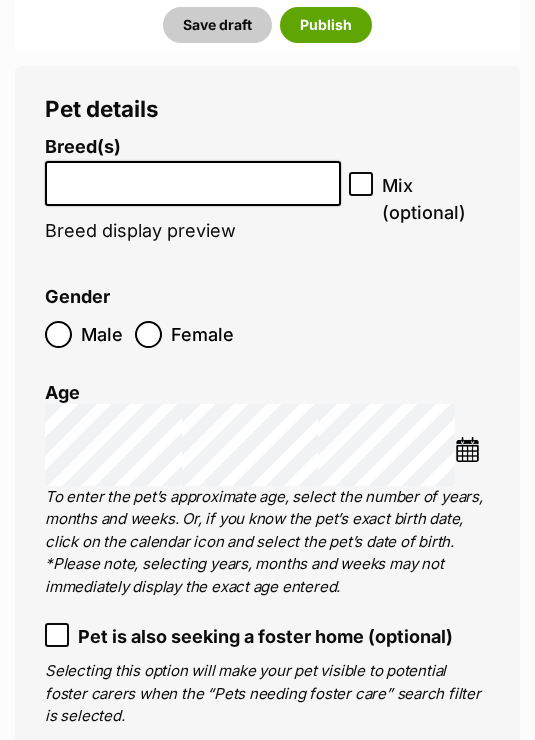 click at bounding box center (193, 178) 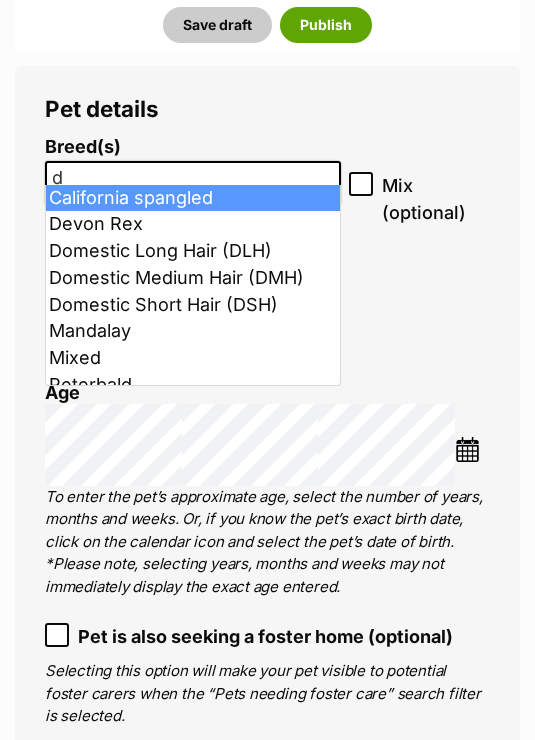type on "d" 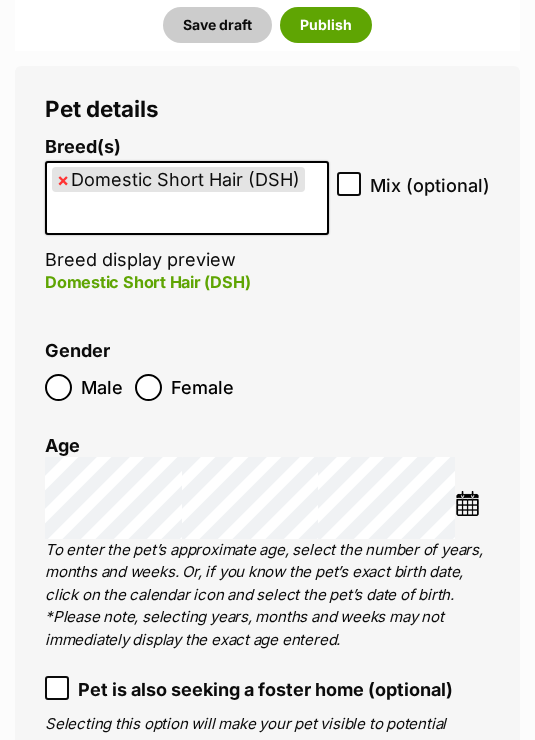 click at bounding box center (467, 503) 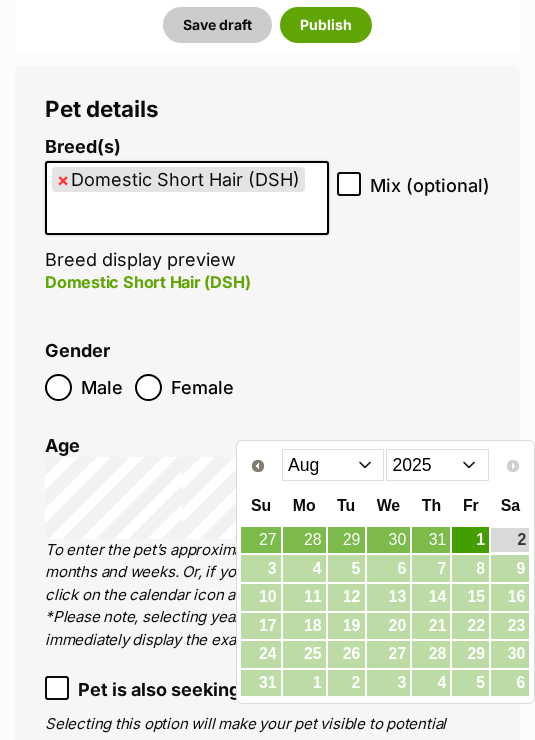 click on "2015 2016 2017 2018 2019 2020 2021 2022 2023 2024 2025" at bounding box center [437, 465] 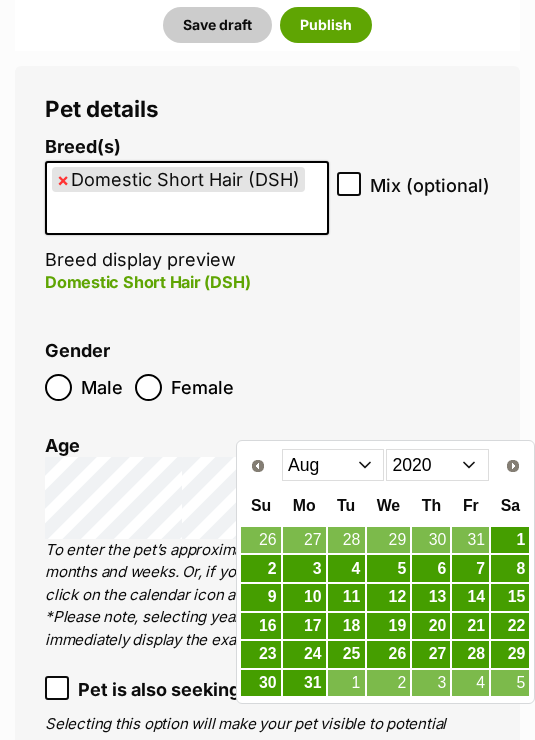 click on "Jan Feb Mar Apr May Jun Jul Aug Sep Oct Nov Dec" at bounding box center [333, 465] 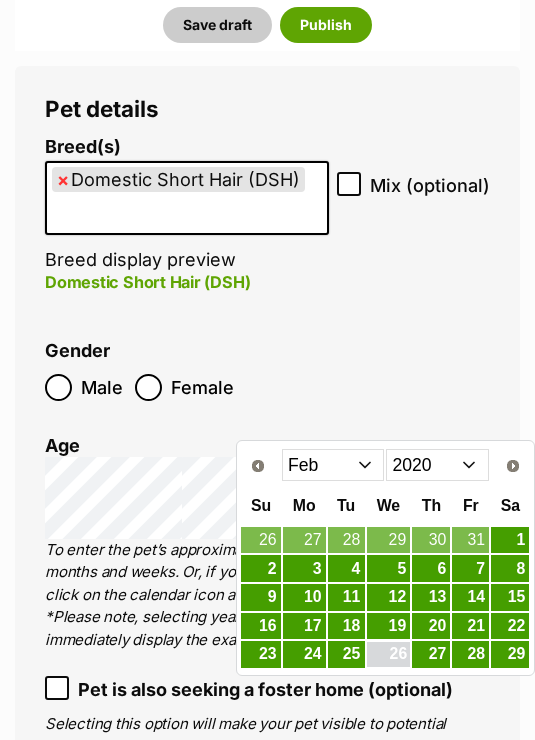 click on "26" at bounding box center [389, 654] 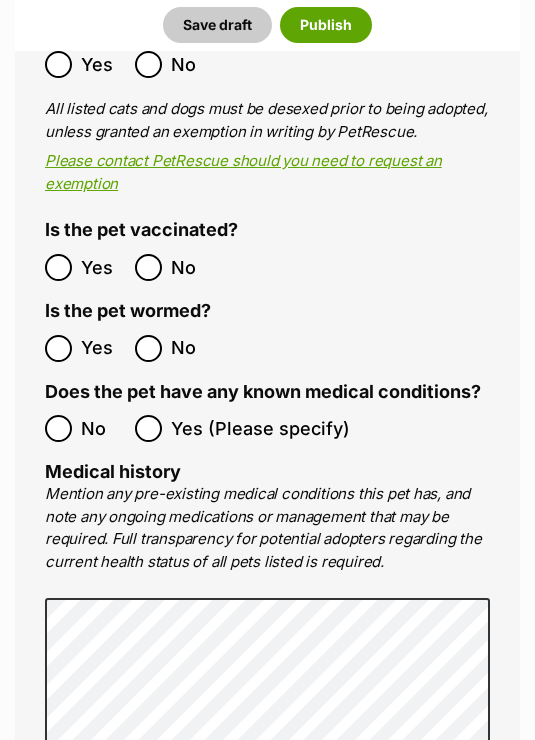 scroll, scrollTop: 4342, scrollLeft: 0, axis: vertical 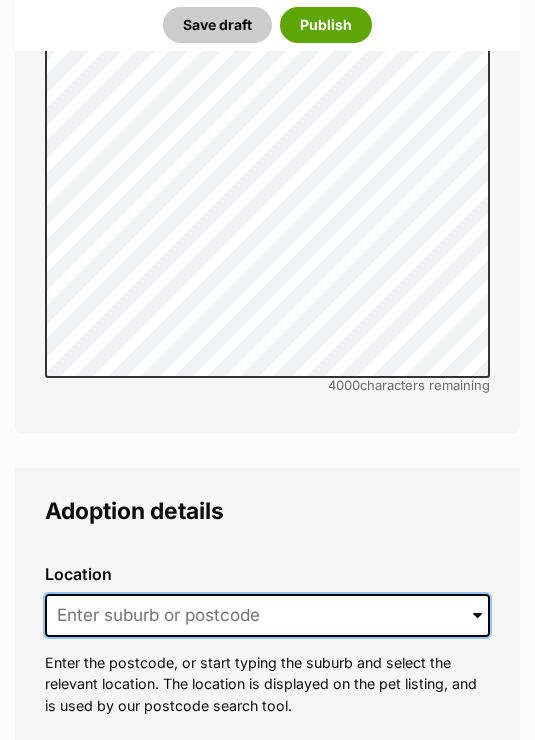 click at bounding box center (267, 617) 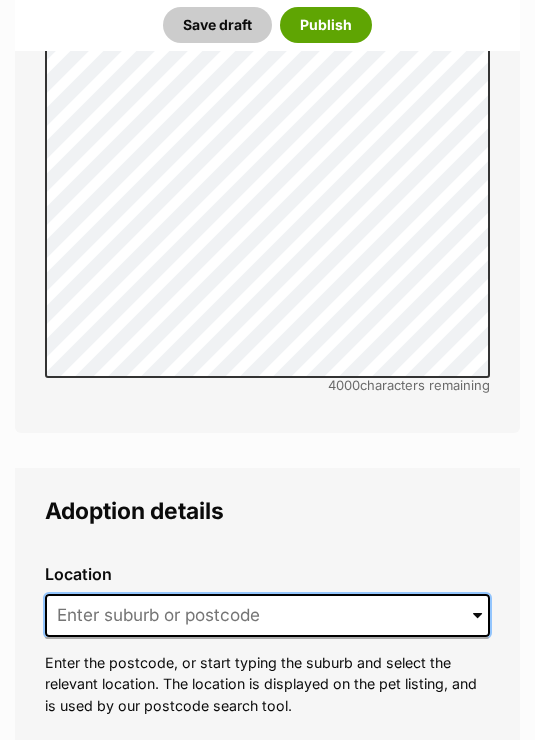 scroll, scrollTop: 5068, scrollLeft: 0, axis: vertical 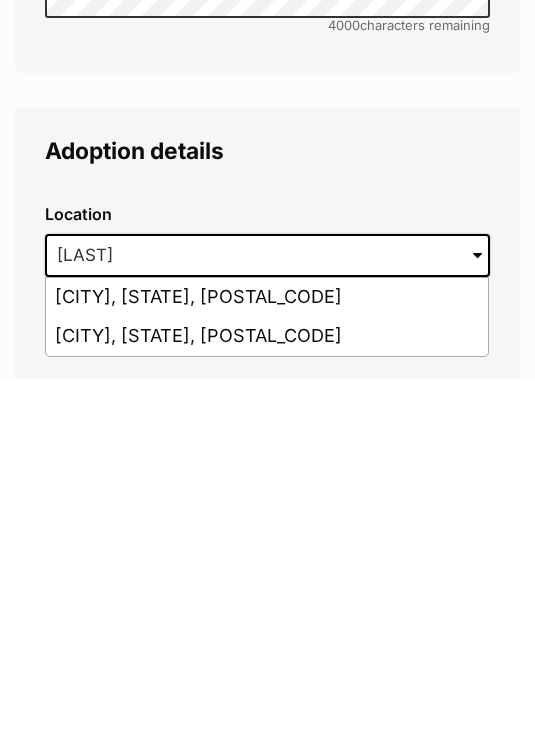click on "Rutherford, New South Wales, 2320" at bounding box center (267, 658) 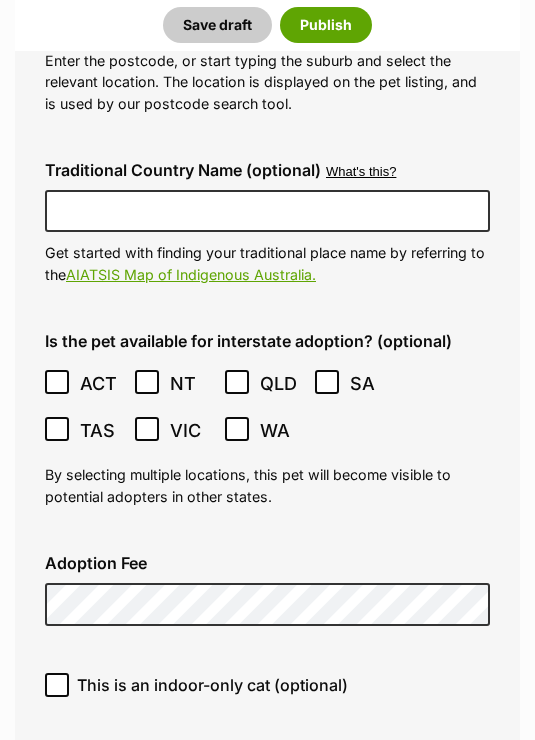scroll, scrollTop: 5672, scrollLeft: 0, axis: vertical 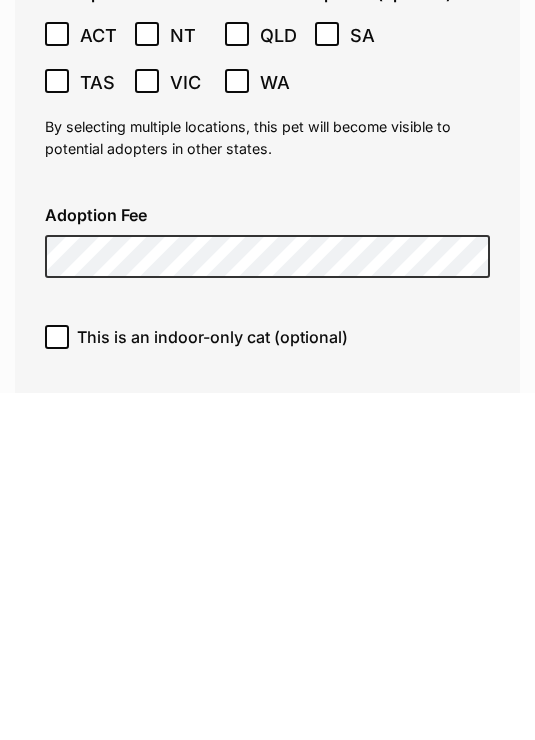 click on "This is an indoor-only cat (optional)" at bounding box center (57, 684) 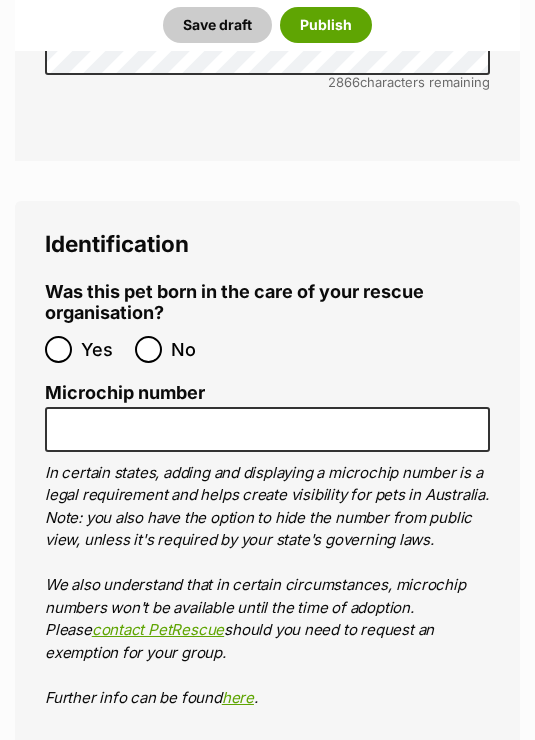 scroll, scrollTop: 7792, scrollLeft: 0, axis: vertical 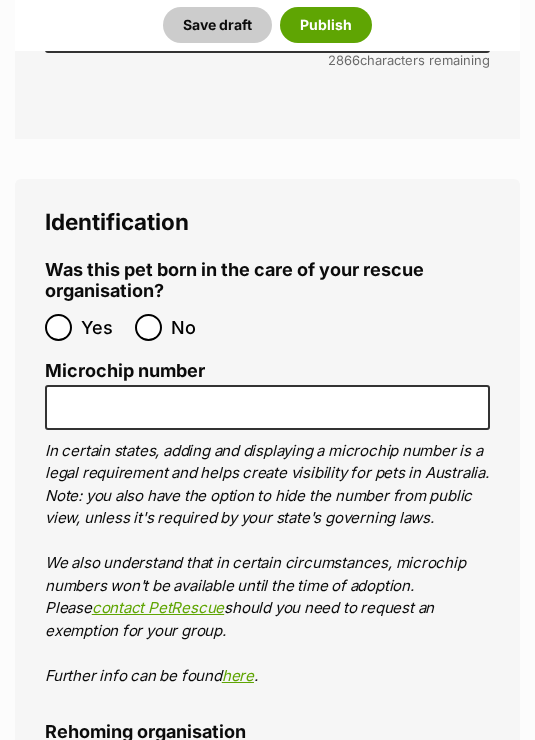 click on "No" at bounding box center [148, 327] 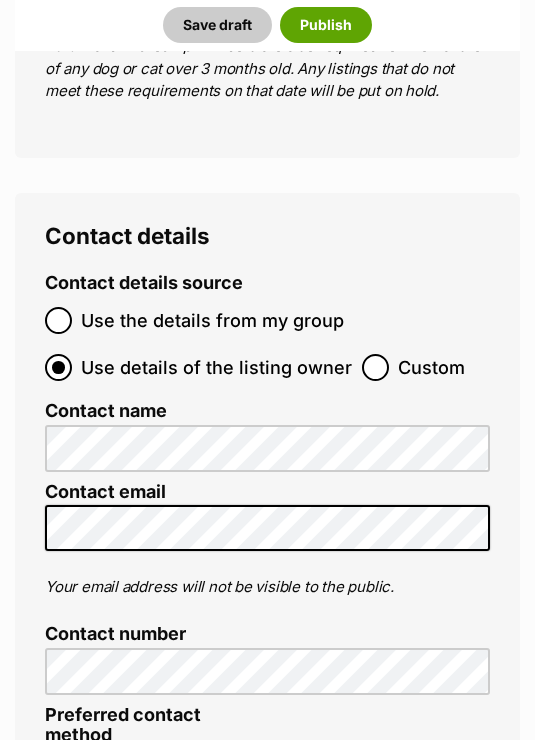 scroll, scrollTop: 8744, scrollLeft: 0, axis: vertical 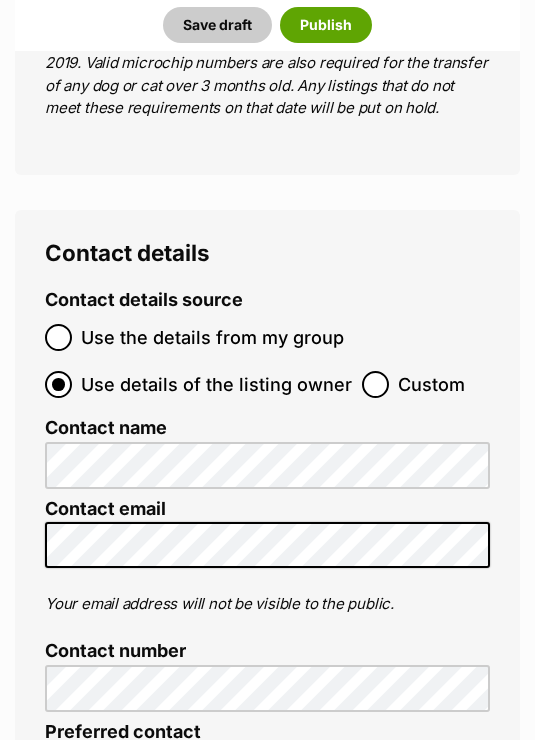 click on "Custom" at bounding box center [375, 384] 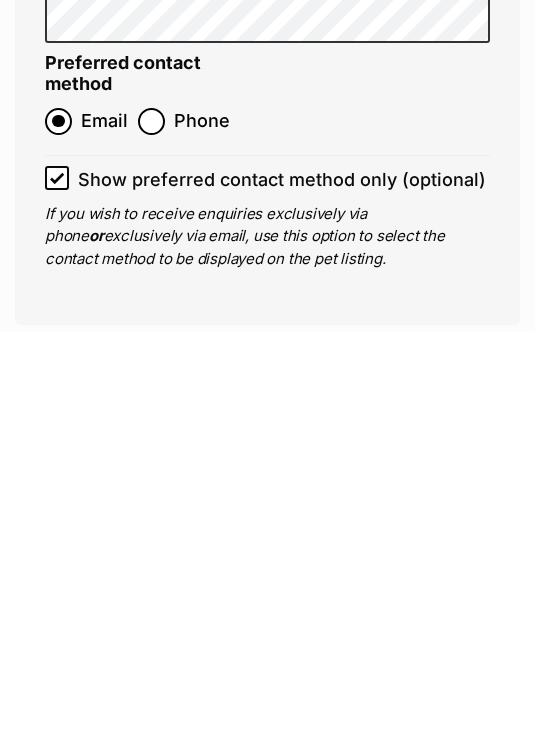 scroll, scrollTop: 9174, scrollLeft: 0, axis: vertical 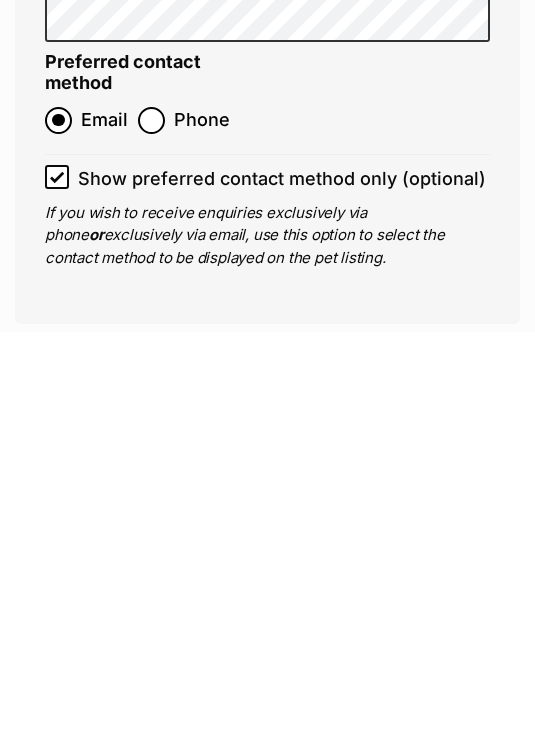 click on "Publish" at bounding box center [326, 793] 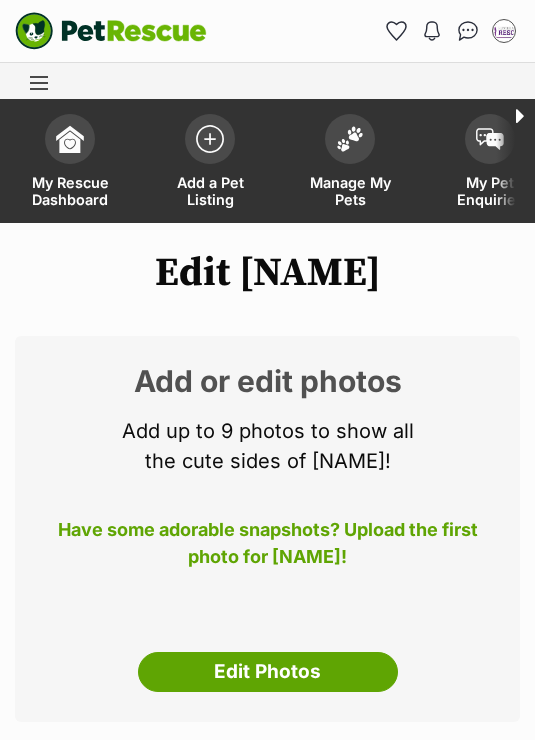 scroll, scrollTop: 0, scrollLeft: 0, axis: both 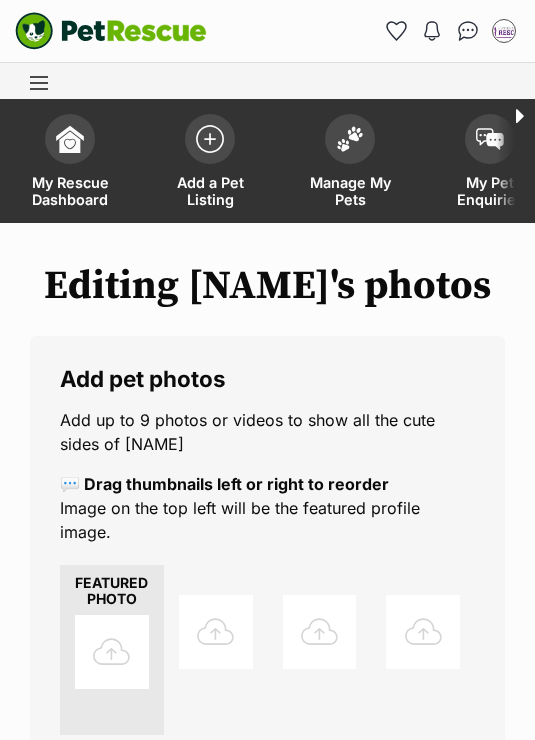 click at bounding box center [112, 652] 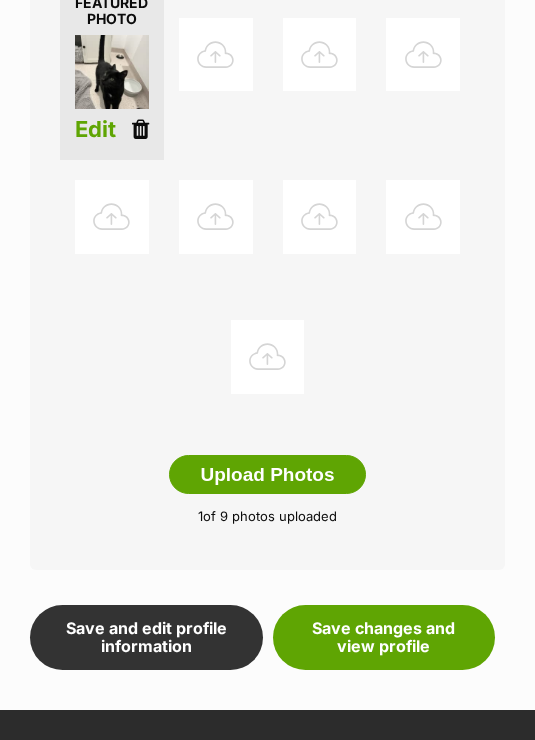 scroll, scrollTop: 577, scrollLeft: 0, axis: vertical 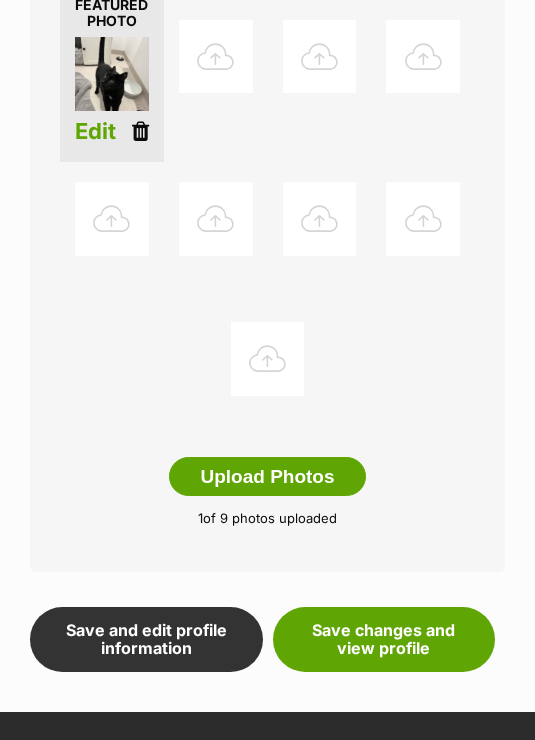 click on "Save changes and view profile" at bounding box center [384, 640] 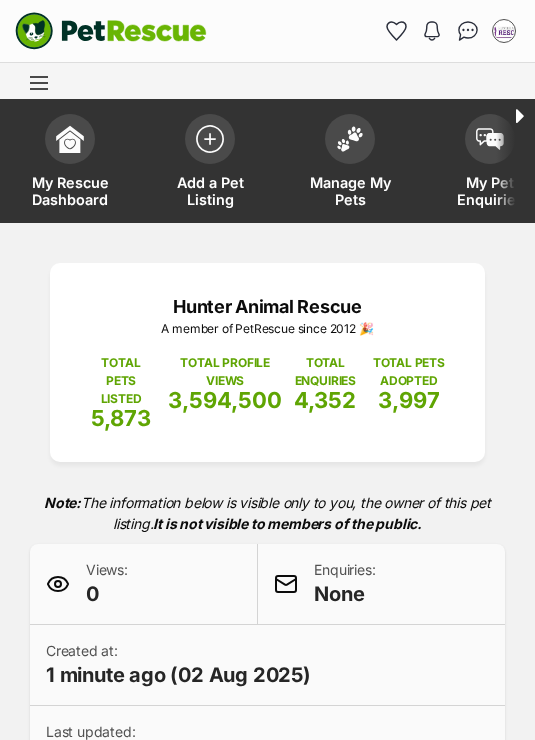 scroll, scrollTop: 0, scrollLeft: 0, axis: both 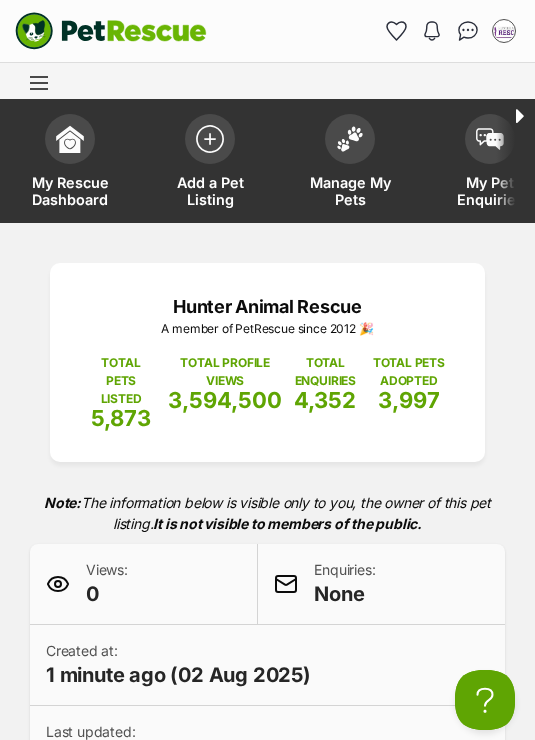 click at bounding box center (210, 139) 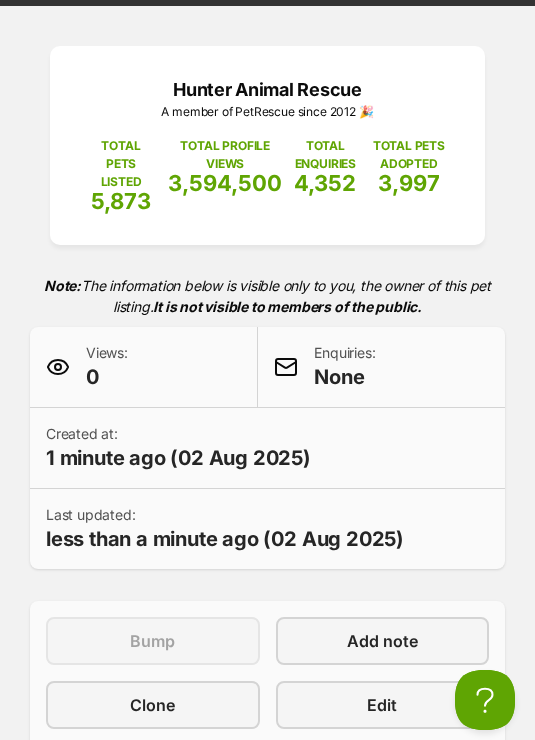 scroll, scrollTop: 0, scrollLeft: 0, axis: both 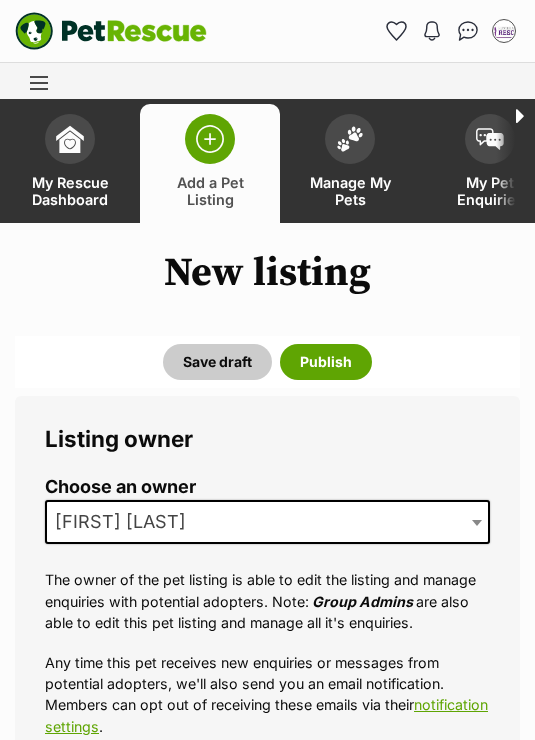 click at bounding box center (350, 139) 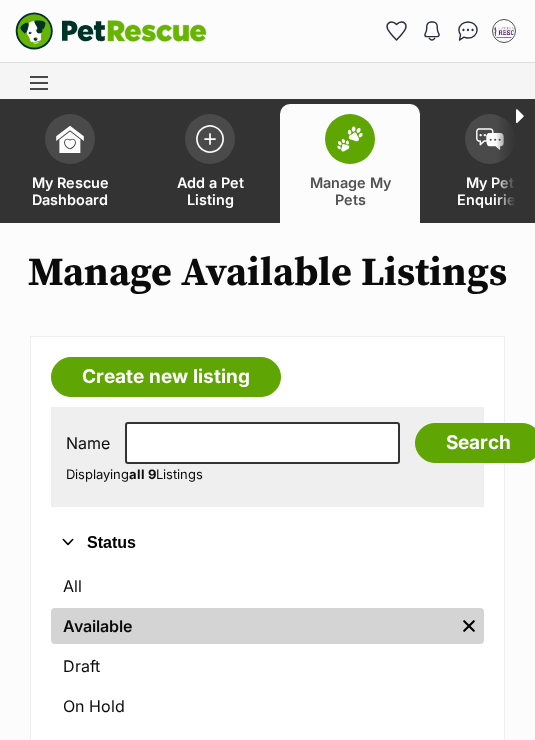 scroll, scrollTop: 0, scrollLeft: 0, axis: both 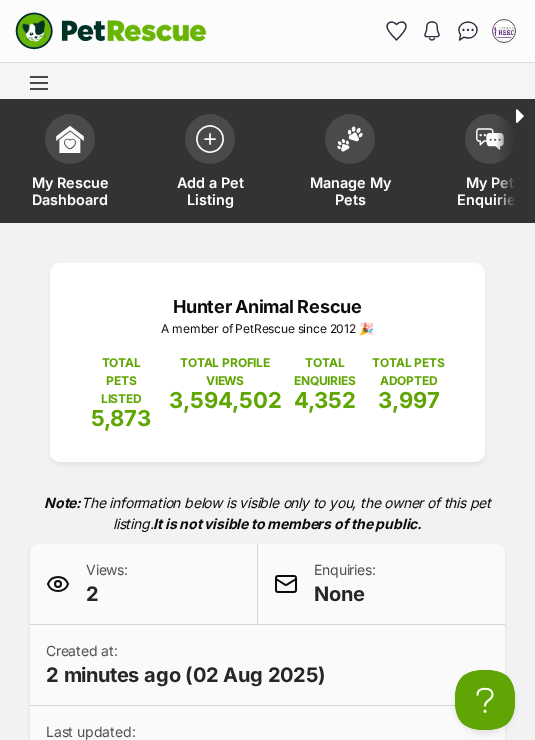 click at bounding box center (350, 139) 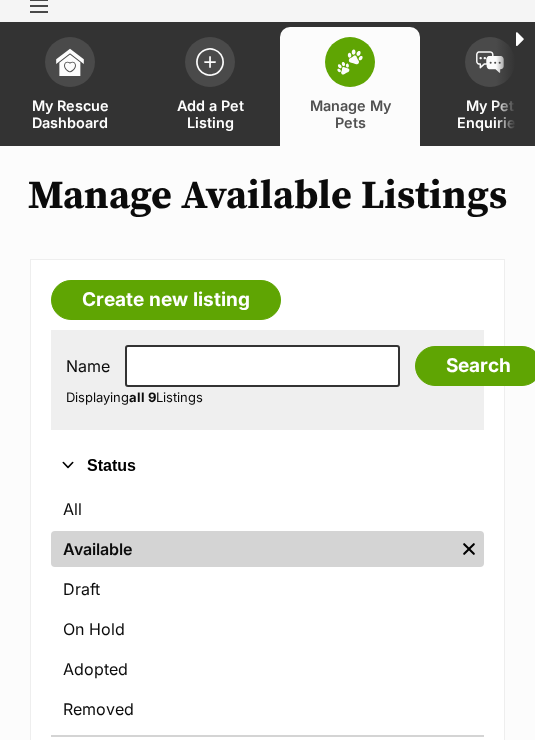 scroll, scrollTop: 0, scrollLeft: 0, axis: both 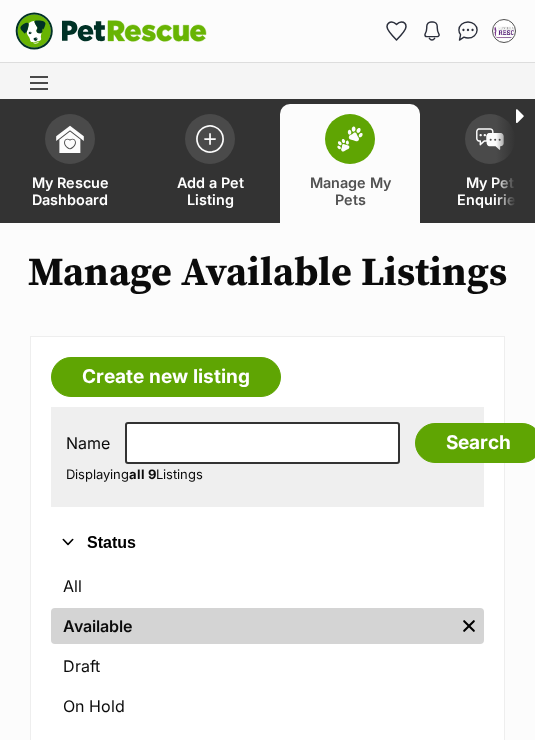 click at bounding box center (210, 139) 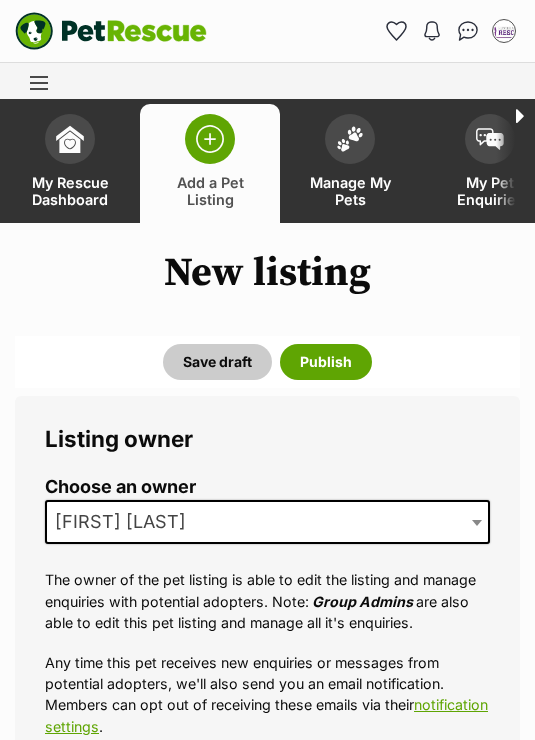 scroll, scrollTop: 0, scrollLeft: 0, axis: both 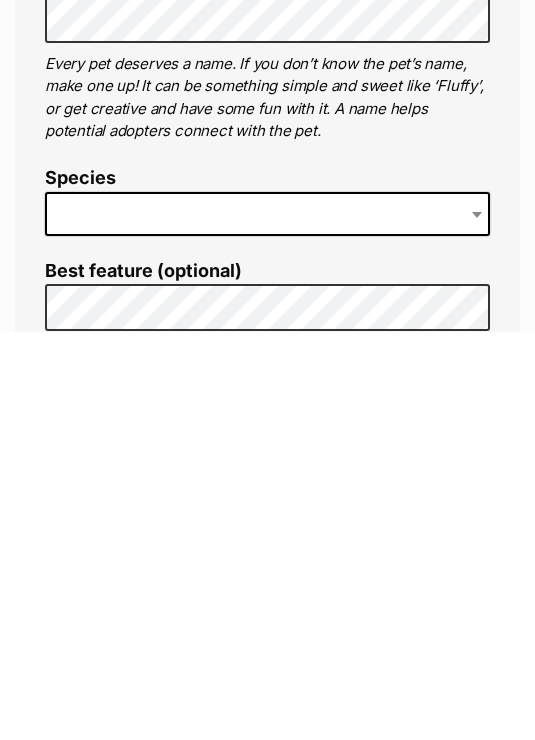 click at bounding box center [267, 622] 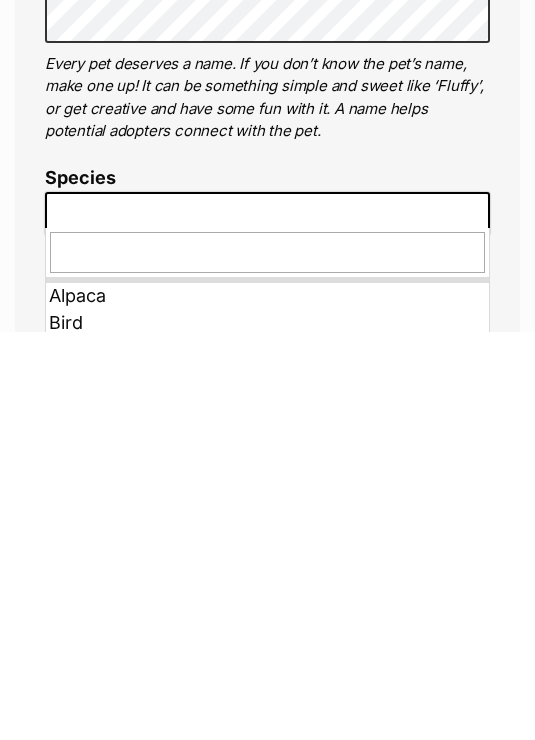 scroll, scrollTop: 926, scrollLeft: 0, axis: vertical 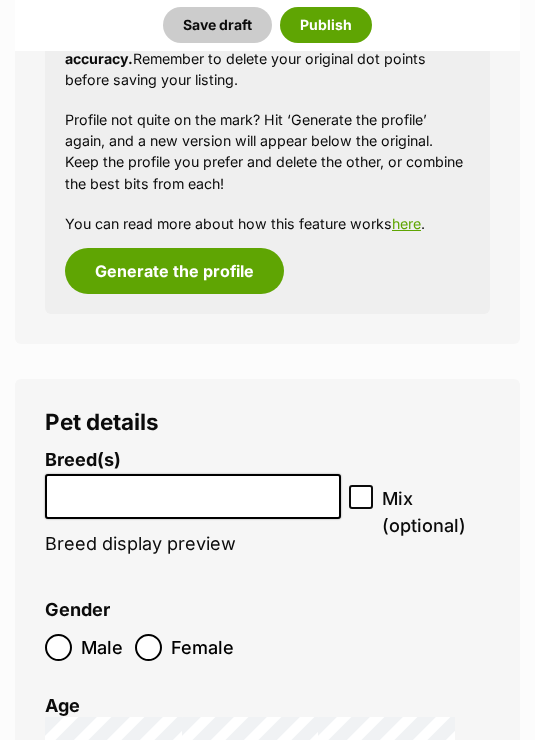 click at bounding box center (193, 492) 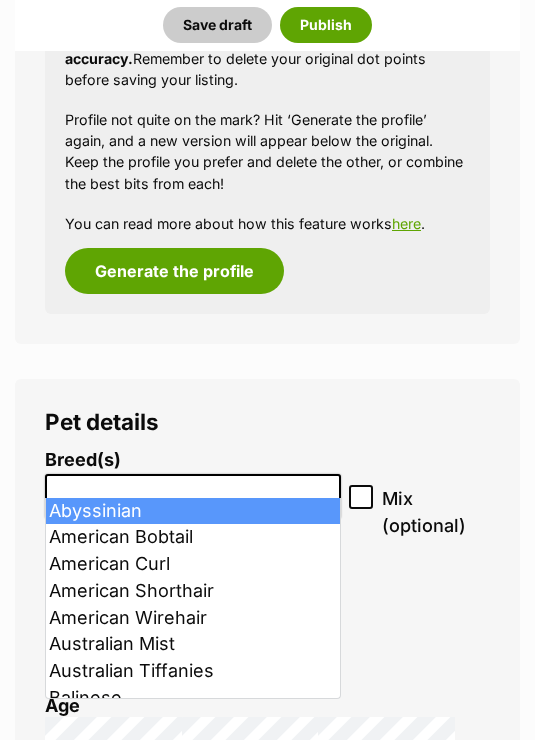 scroll, scrollTop: 2457, scrollLeft: 0, axis: vertical 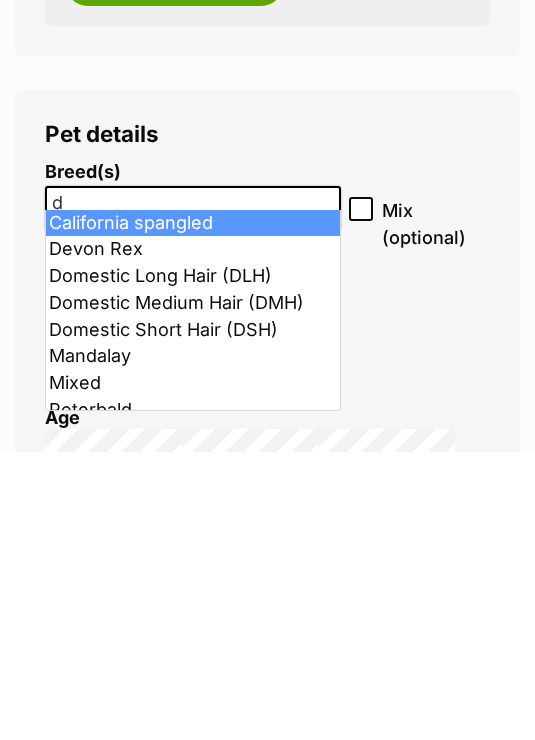 type on "d" 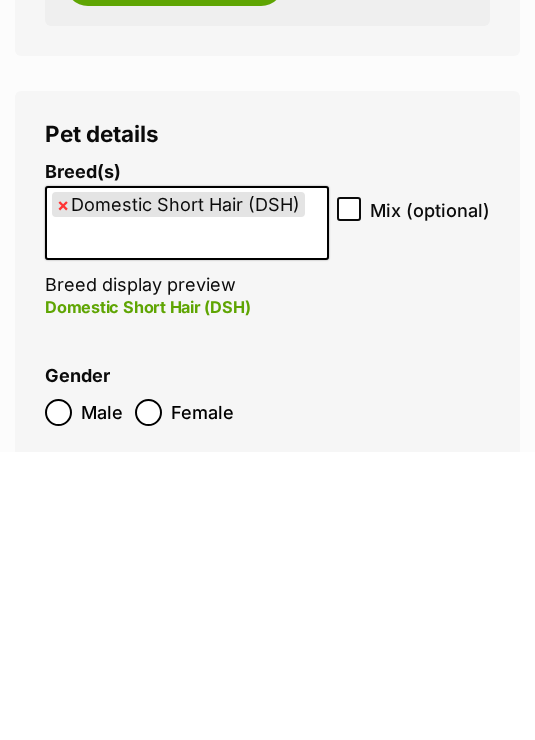 scroll, scrollTop: 2746, scrollLeft: 0, axis: vertical 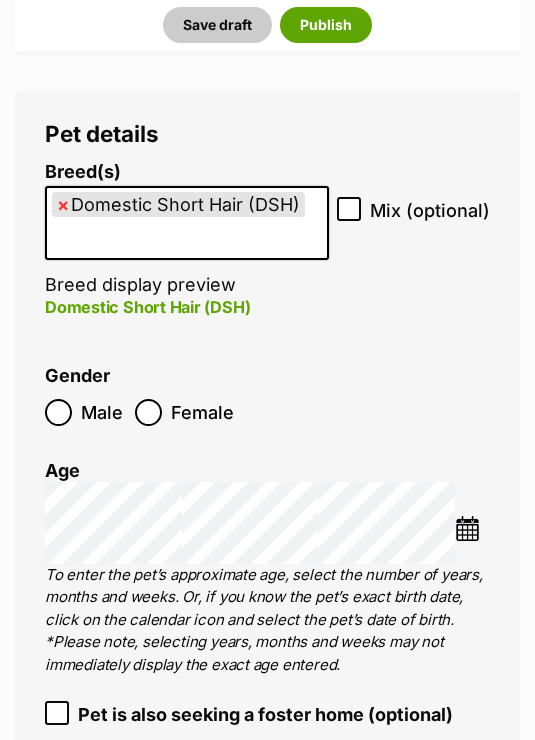 click at bounding box center [467, 528] 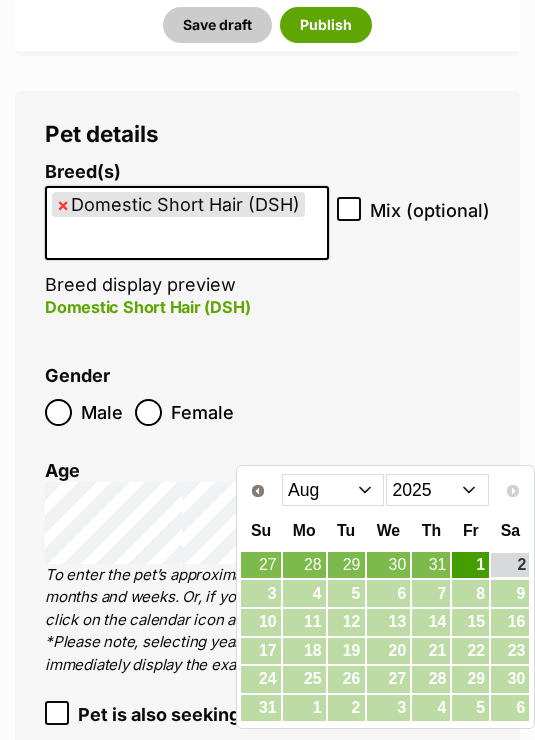 click on "Jan Feb Mar Apr May Jun Jul Aug" at bounding box center [333, 490] 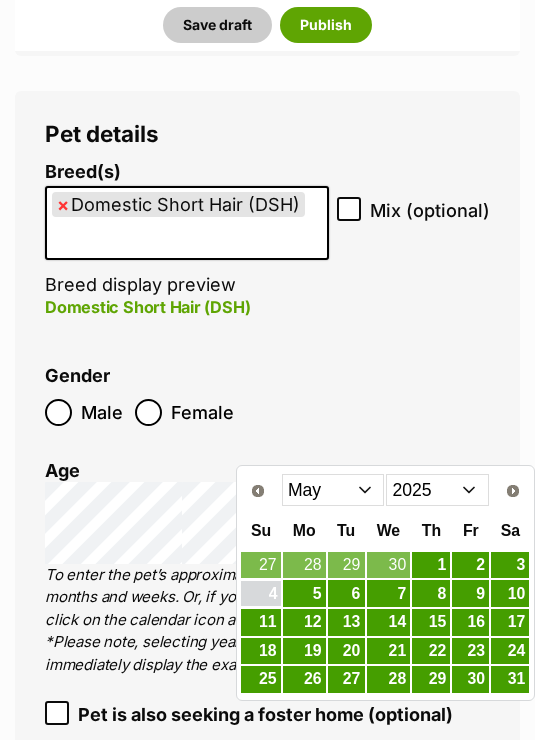 click on "4" at bounding box center [260, 593] 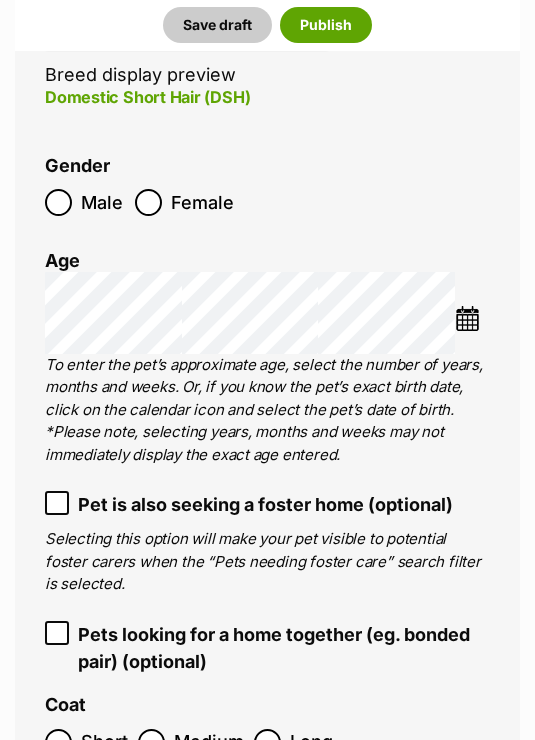 scroll, scrollTop: 2994, scrollLeft: 0, axis: vertical 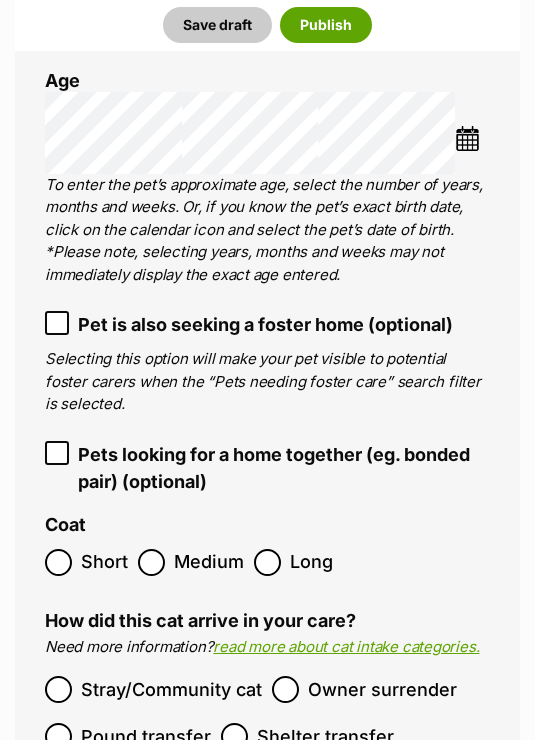 click at bounding box center [58, 562] 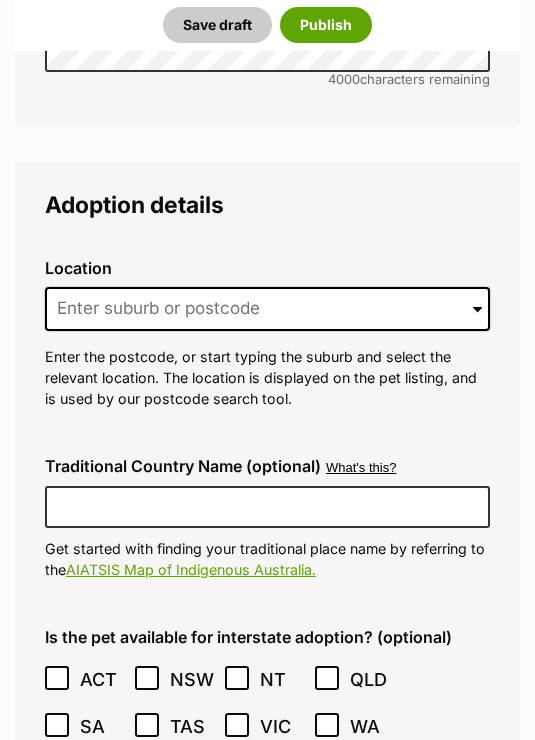scroll, scrollTop: 5296, scrollLeft: 0, axis: vertical 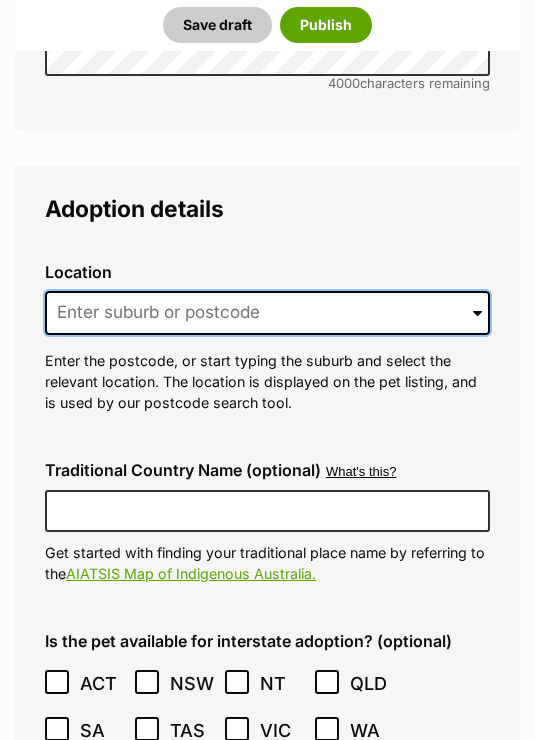 click at bounding box center (267, 313) 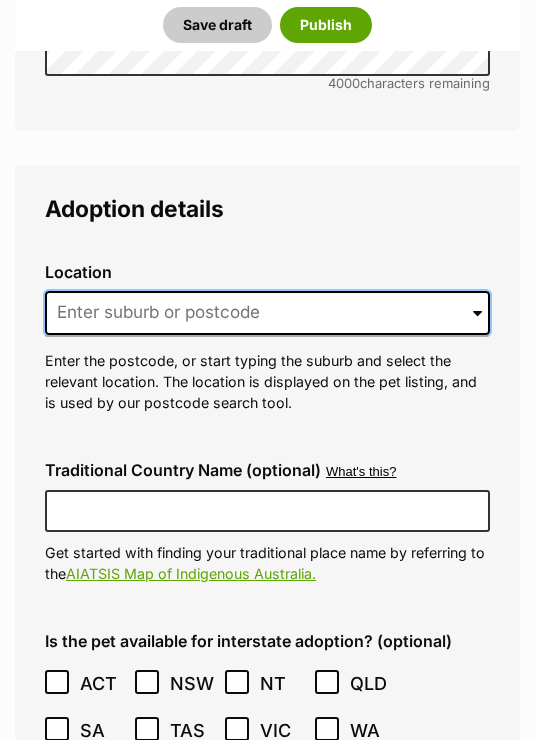 scroll, scrollTop: 5296, scrollLeft: 0, axis: vertical 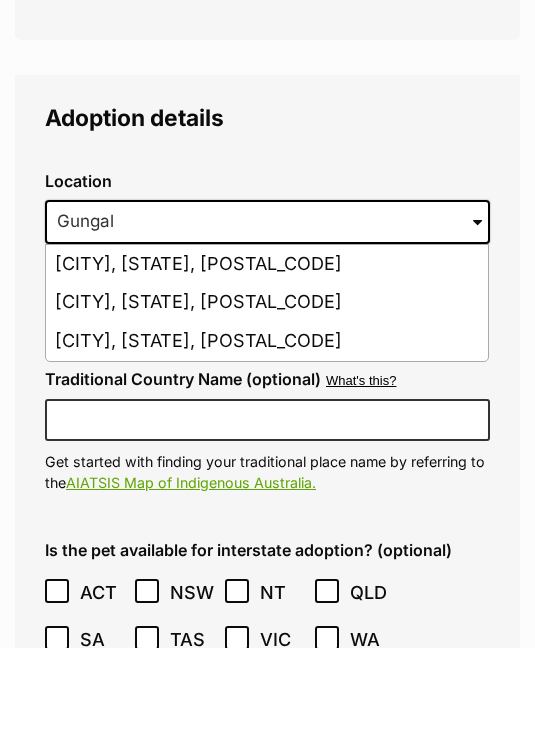 click on "Gungal, New South Wales, 2333" at bounding box center [267, 433] 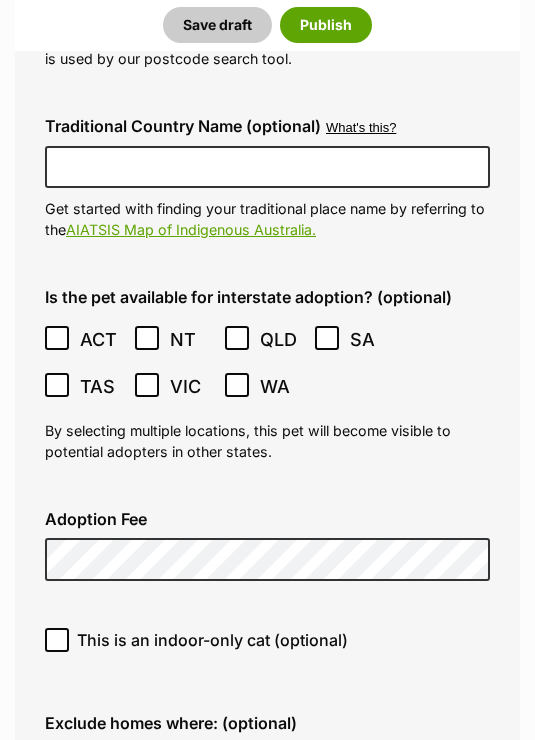 scroll, scrollTop: 5648, scrollLeft: 0, axis: vertical 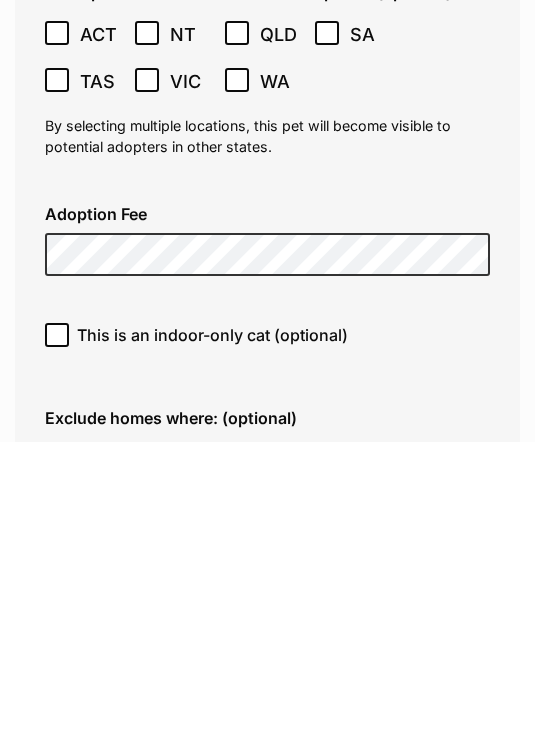 click on "This is an indoor-only cat (optional)" at bounding box center (57, 633) 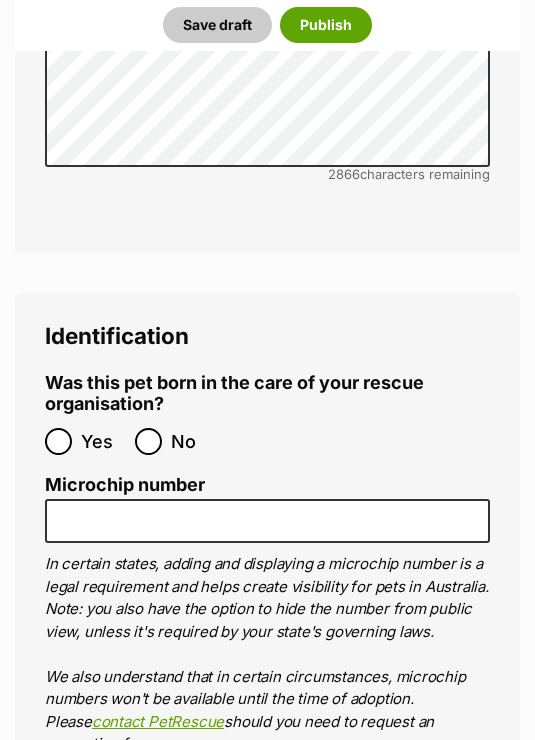 scroll, scrollTop: 7574, scrollLeft: 0, axis: vertical 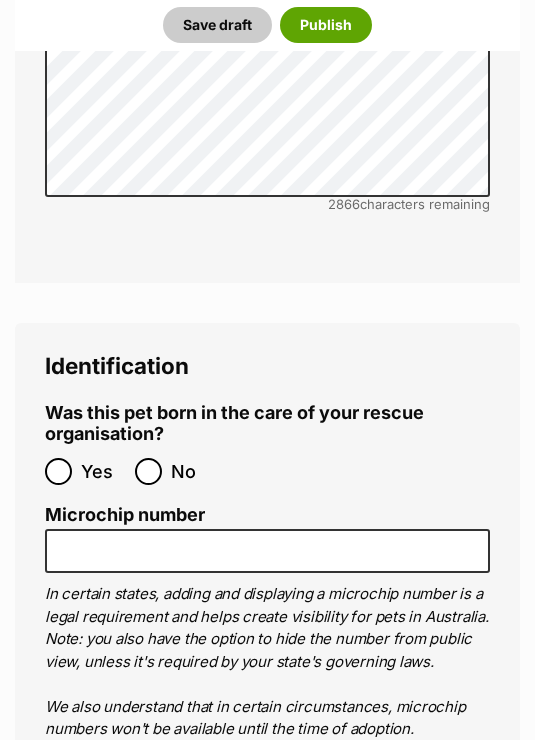 click on "No" at bounding box center [148, 471] 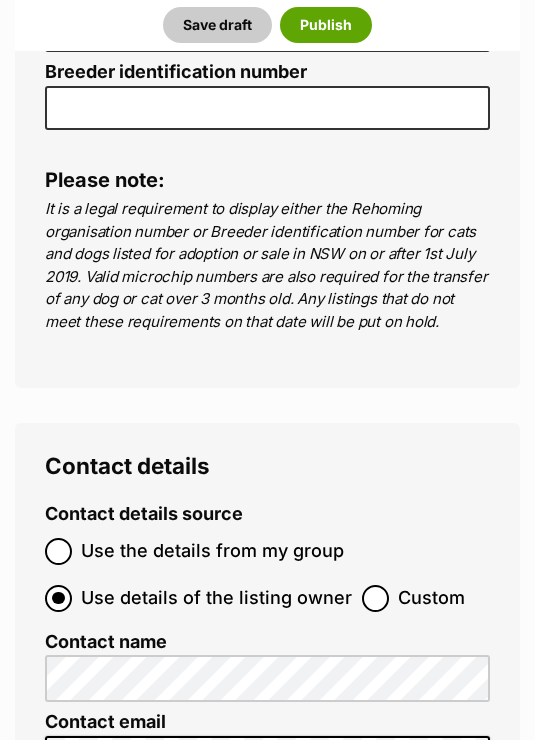 click on "Custom" at bounding box center (375, 599) 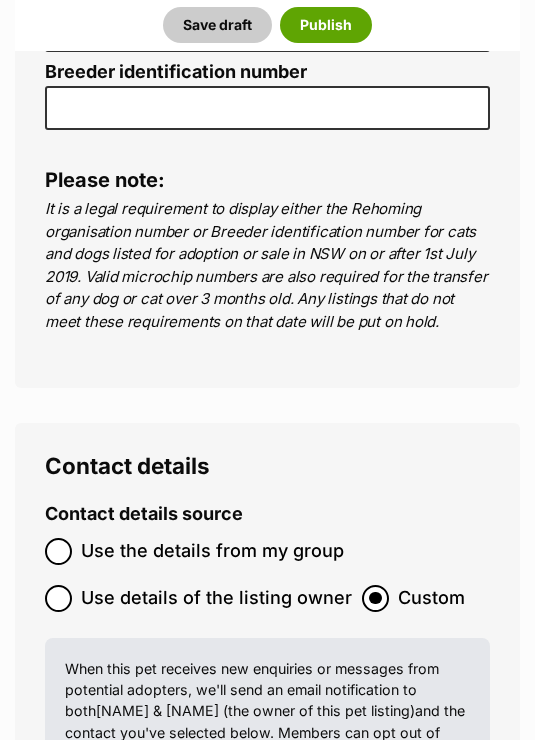click on "Contact details Contact details source
Use the details from my group
Use details of the listing owner
Custom
When this pet receives new enquiries or messages from potential adopters, we'll send an email notification to both
Trev&Mel (the owner of this pet listing)
and the contact you've selected below. Members can opt out of receiving these emails via their
notification settings .
Contact name
Contact email
Your email address will not be visible to the public.
Contact number
Preferred contact method
Email
Phone
Show preferred contact method only (optional)
If you wish to receive enquiries exclusively via phone  or  exclusively via email, use this option to select the contact method to be displayed on the pet listing." at bounding box center [267, 899] 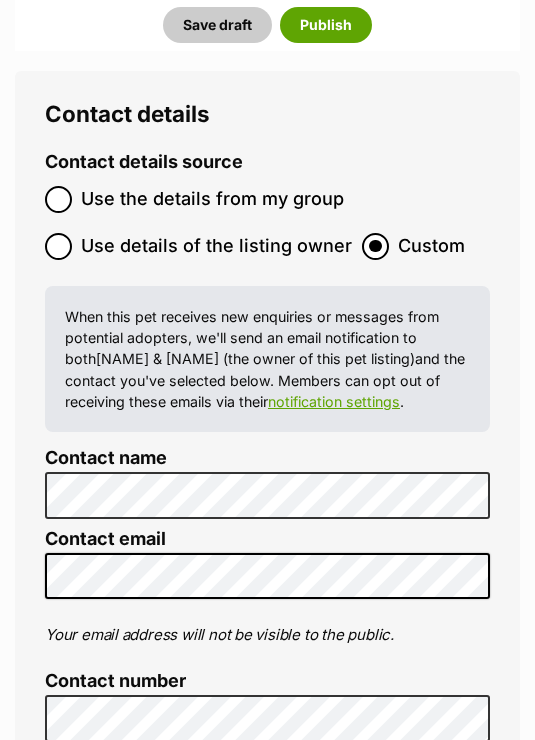 scroll, scrollTop: 8810, scrollLeft: 0, axis: vertical 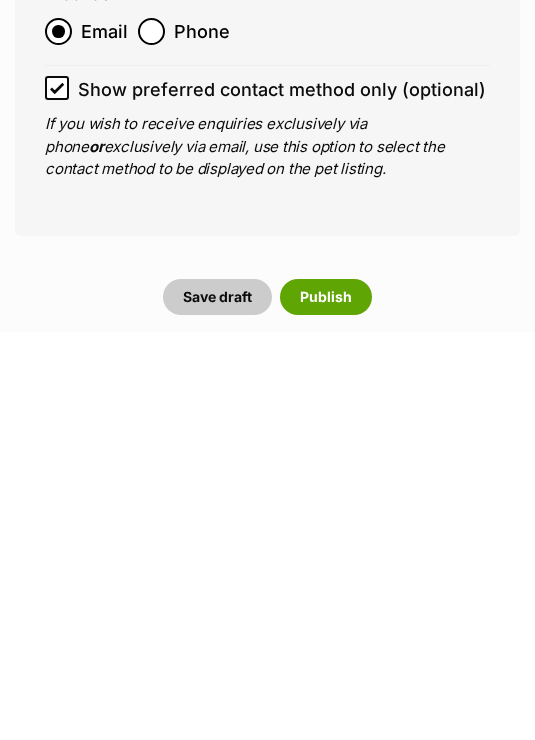 click on "Publish" at bounding box center (326, 705) 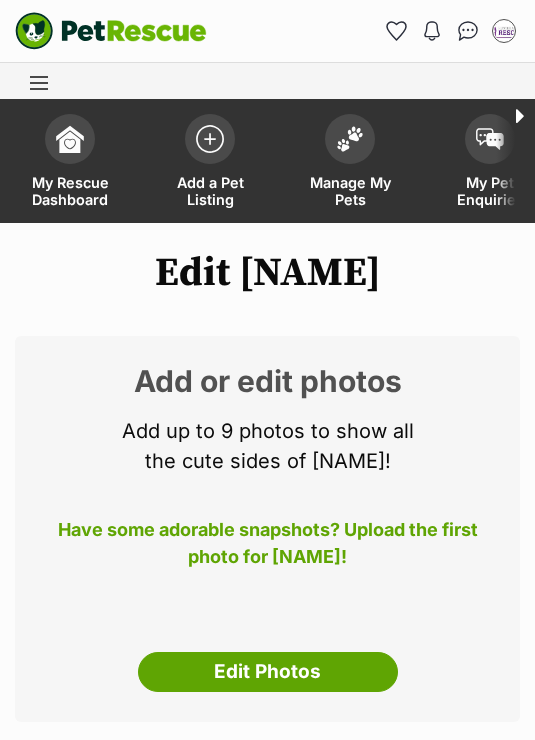 scroll, scrollTop: 0, scrollLeft: 0, axis: both 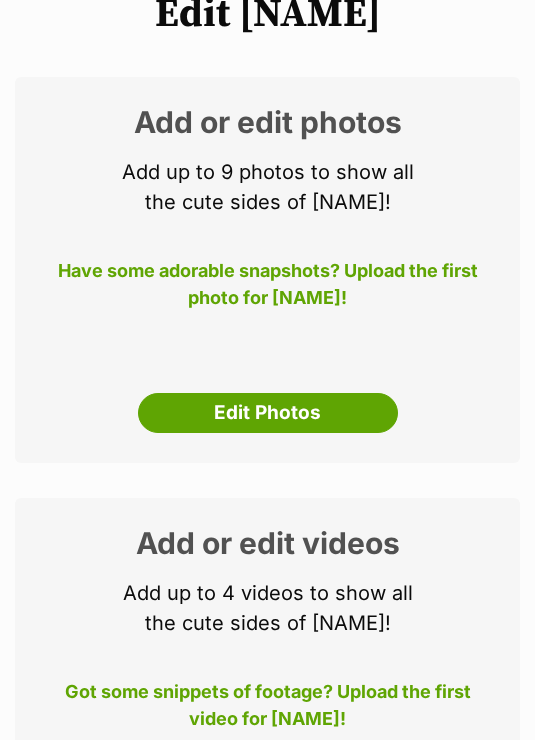 click on "Edit Photos" at bounding box center (268, 413) 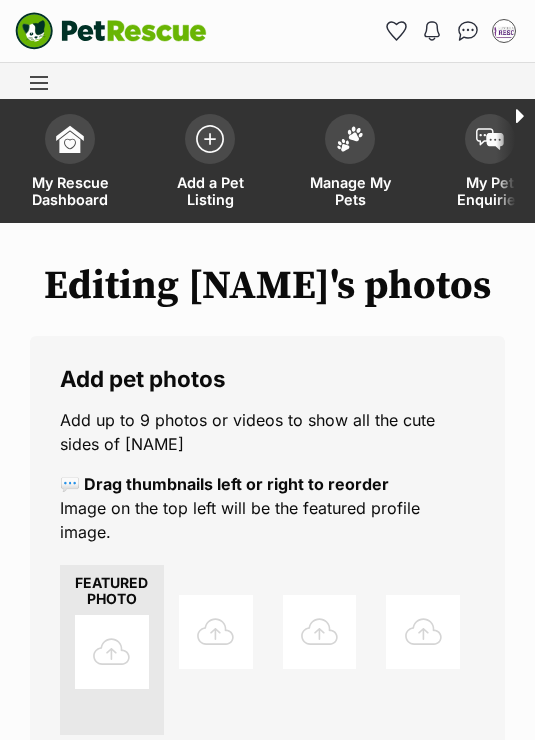 scroll, scrollTop: 0, scrollLeft: 0, axis: both 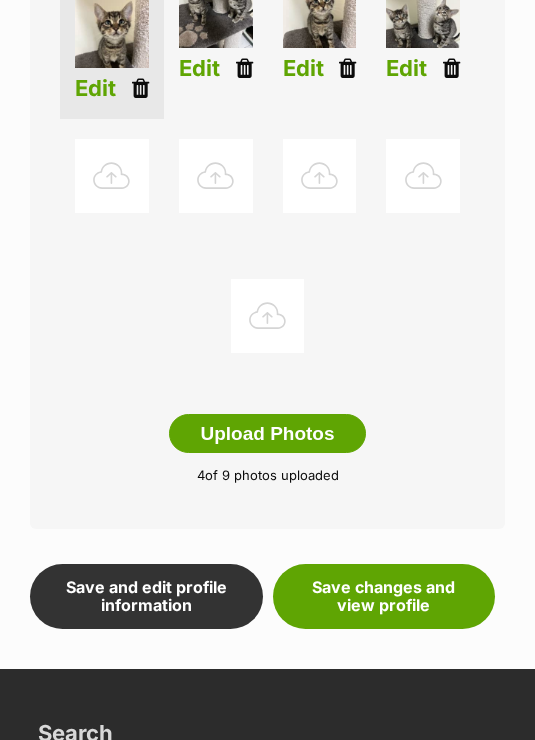 click on "Save changes and view profile" at bounding box center (384, 596) 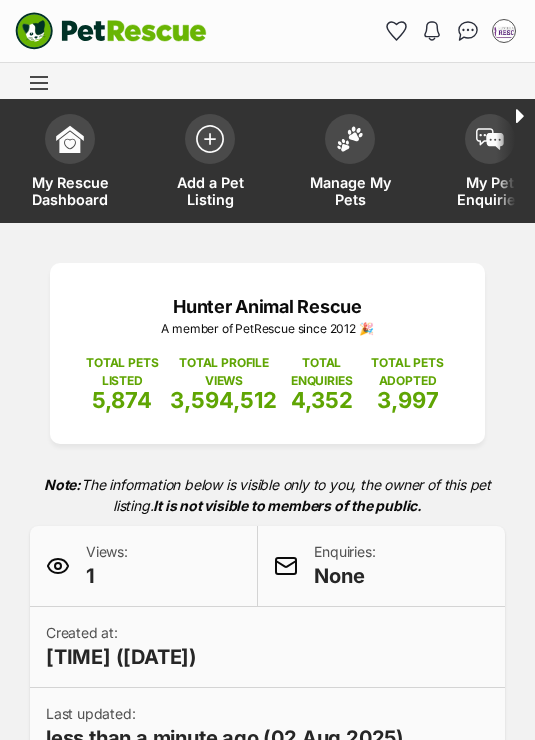 scroll, scrollTop: 0, scrollLeft: 0, axis: both 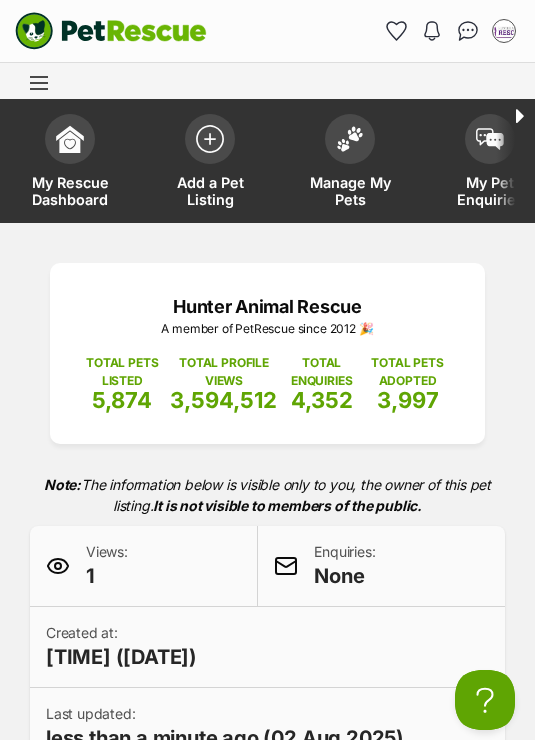 click at bounding box center [210, 139] 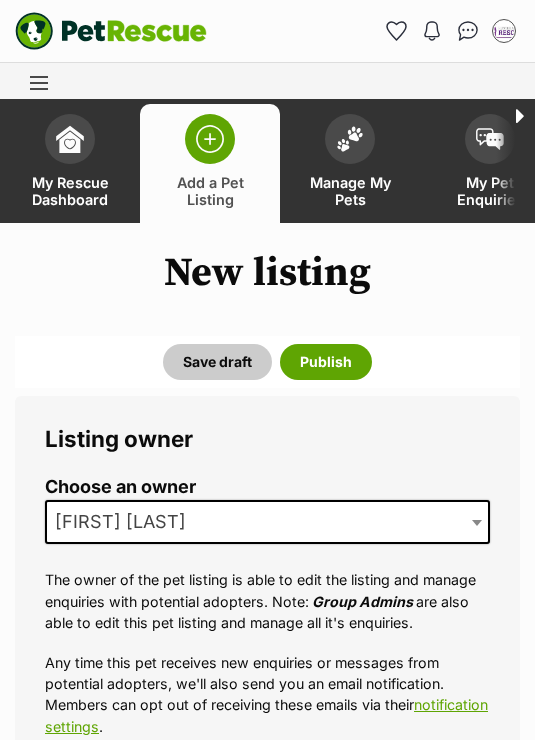 scroll, scrollTop: 0, scrollLeft: 0, axis: both 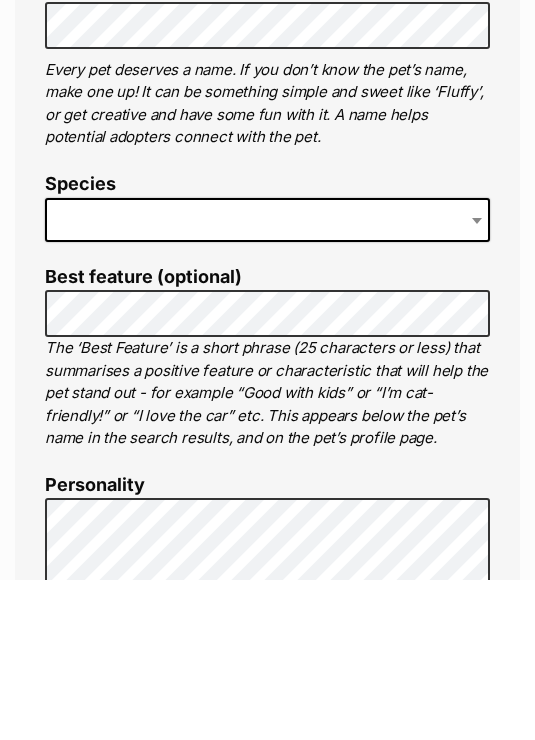 click at bounding box center (267, 380) 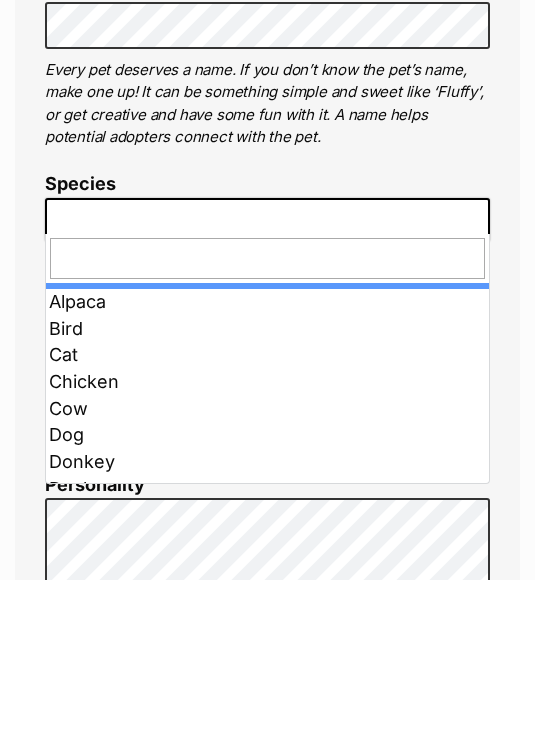 scroll, scrollTop: 919, scrollLeft: 0, axis: vertical 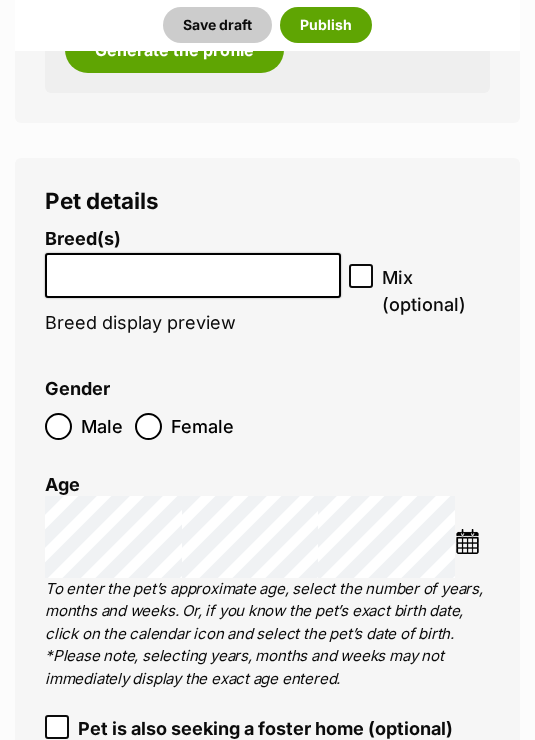 click at bounding box center [193, 270] 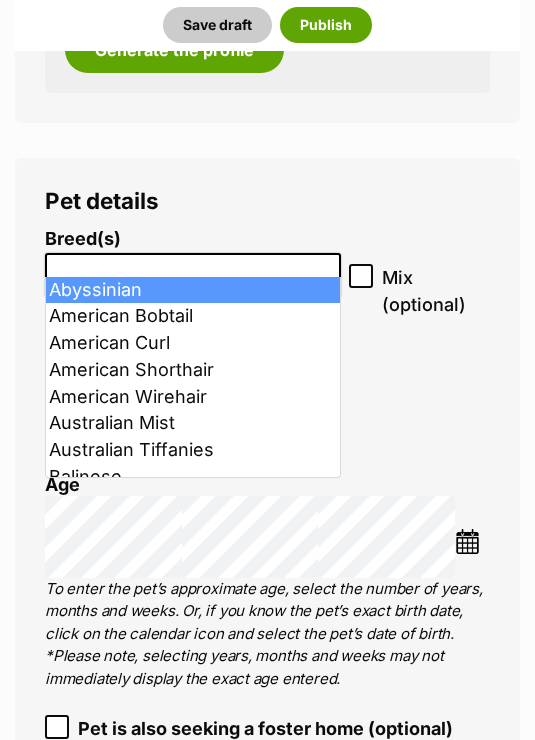 scroll, scrollTop: 2758, scrollLeft: 0, axis: vertical 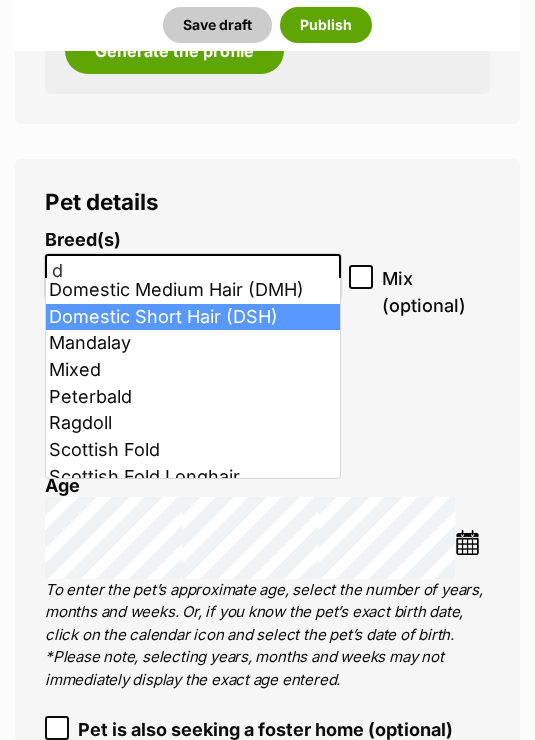 type on "d" 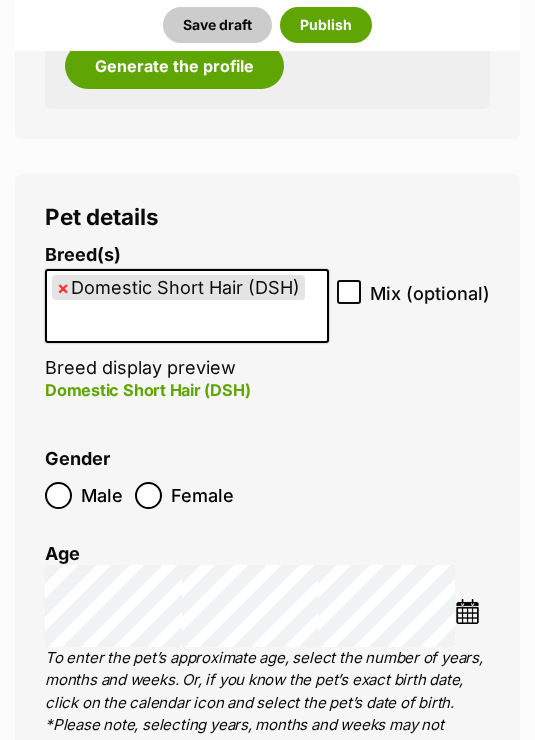 scroll, scrollTop: 2743, scrollLeft: 0, axis: vertical 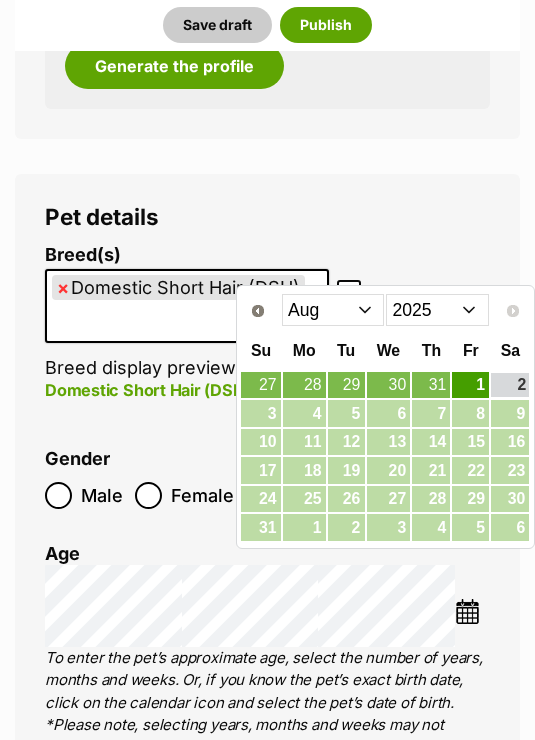 click on "Jan Feb Mar Apr May Jun Jul Aug" at bounding box center (333, 310) 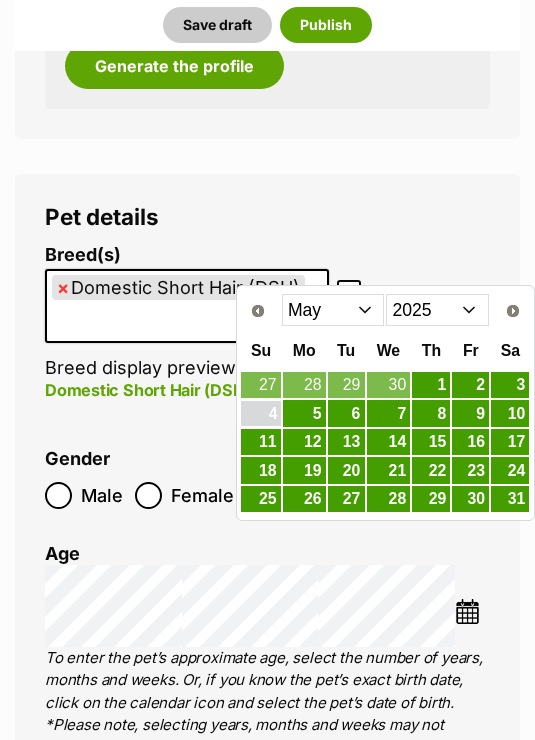 click on "4" at bounding box center [260, 413] 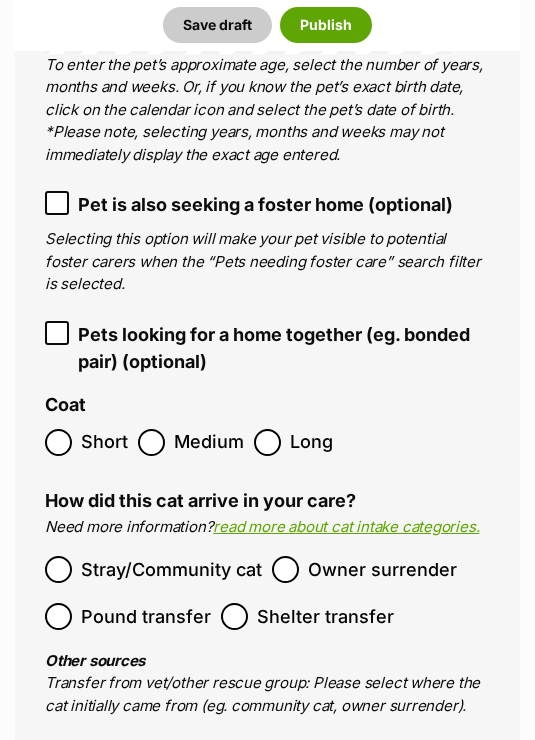 scroll, scrollTop: 3338, scrollLeft: 0, axis: vertical 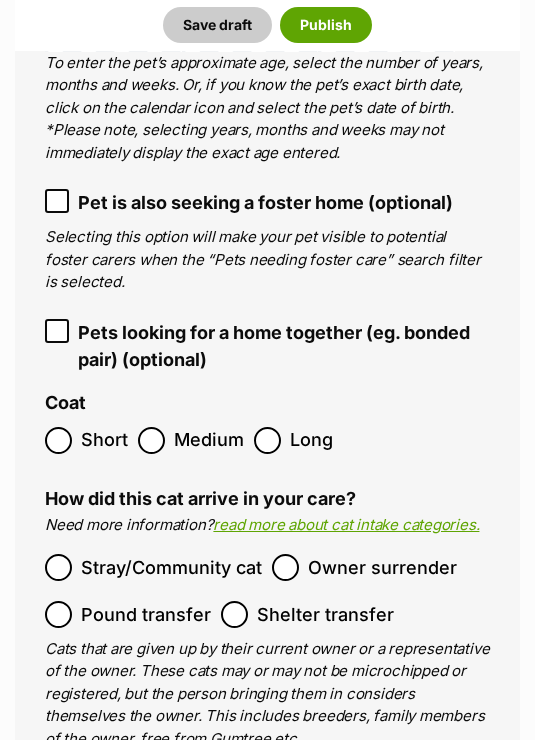 click on "Stray/Community cat" at bounding box center (171, 567) 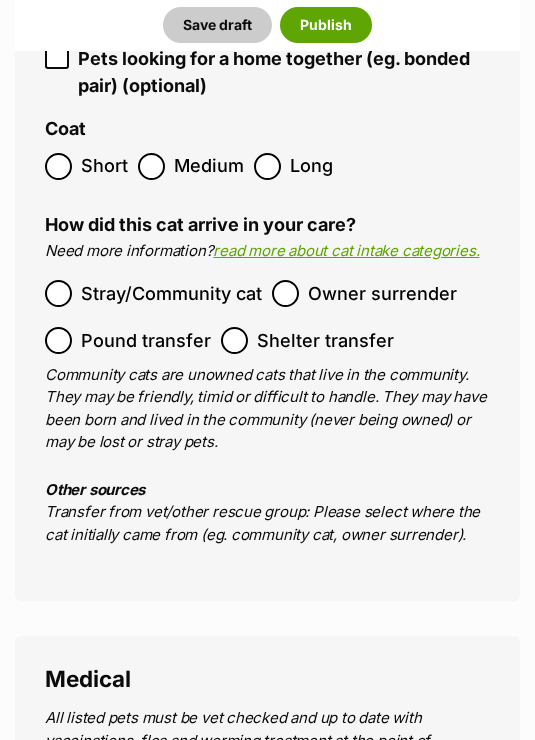 scroll, scrollTop: 3601, scrollLeft: 0, axis: vertical 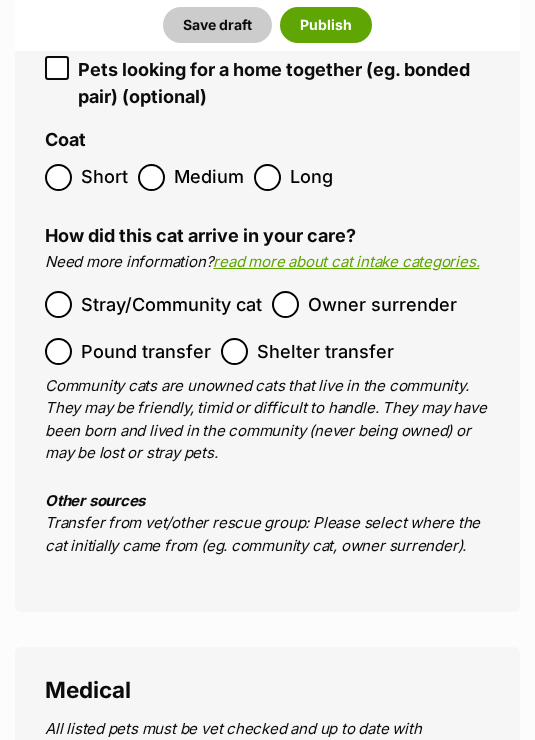 click on "Owner surrender" at bounding box center (382, 304) 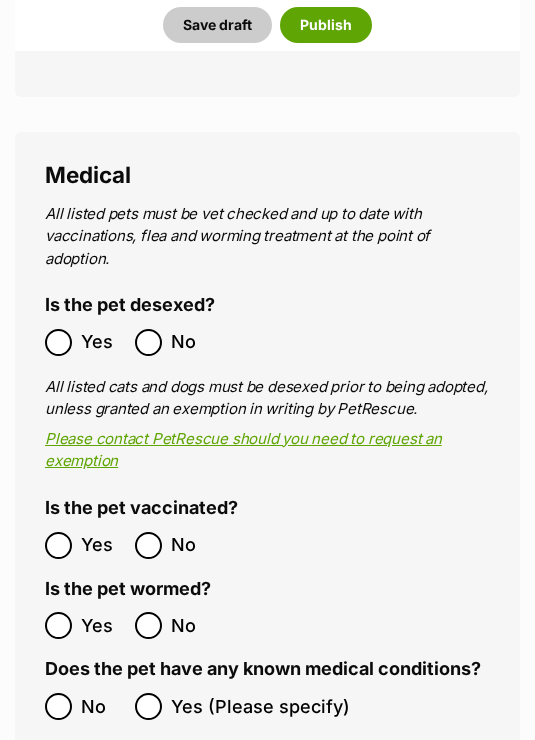 scroll, scrollTop: 4139, scrollLeft: 0, axis: vertical 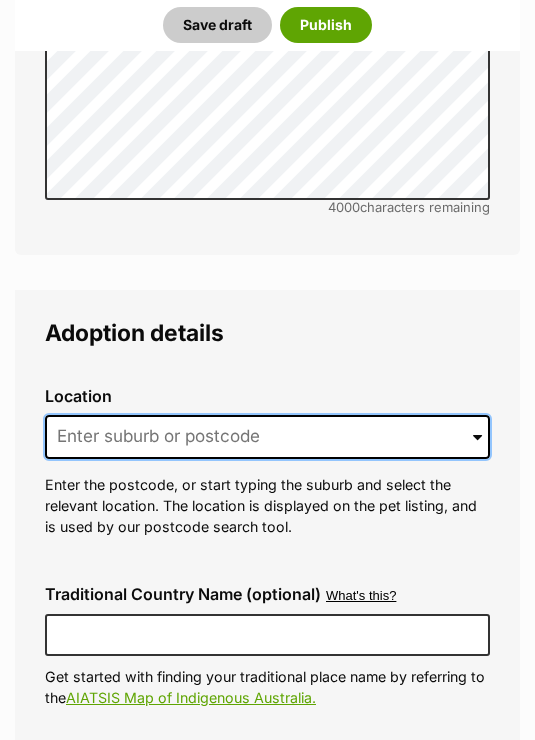 click at bounding box center [267, 438] 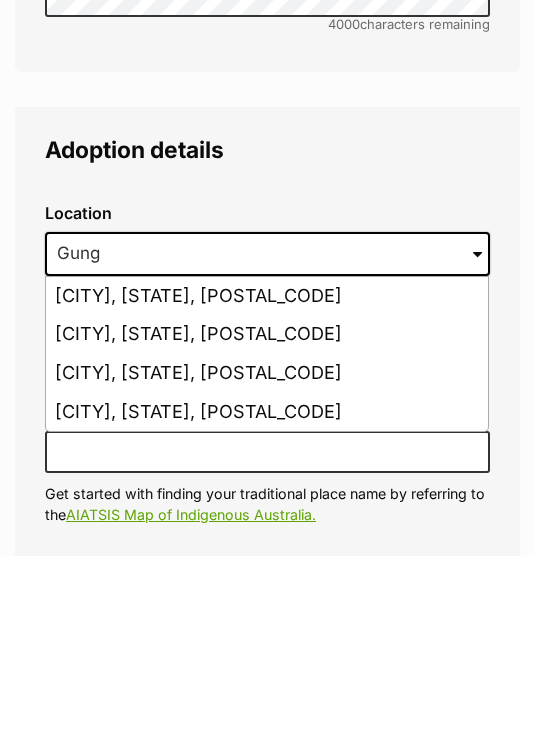 click on "Gungal, New South Wales, 2333" at bounding box center [267, 596] 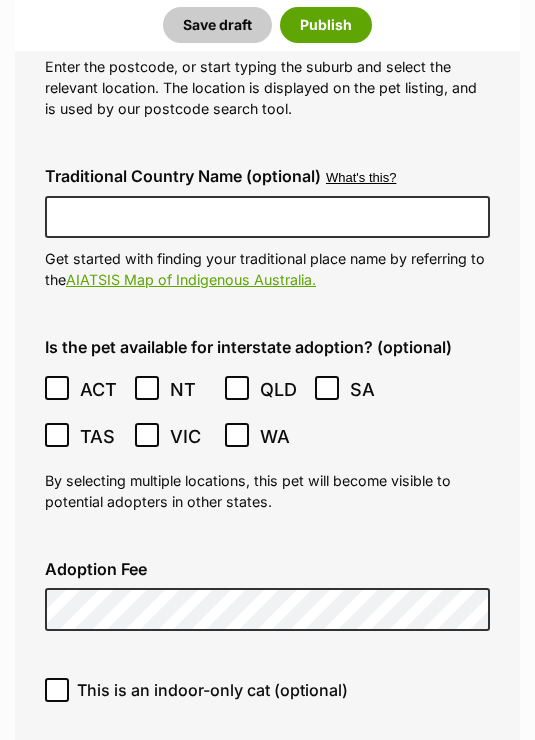 scroll, scrollTop: 5672, scrollLeft: 0, axis: vertical 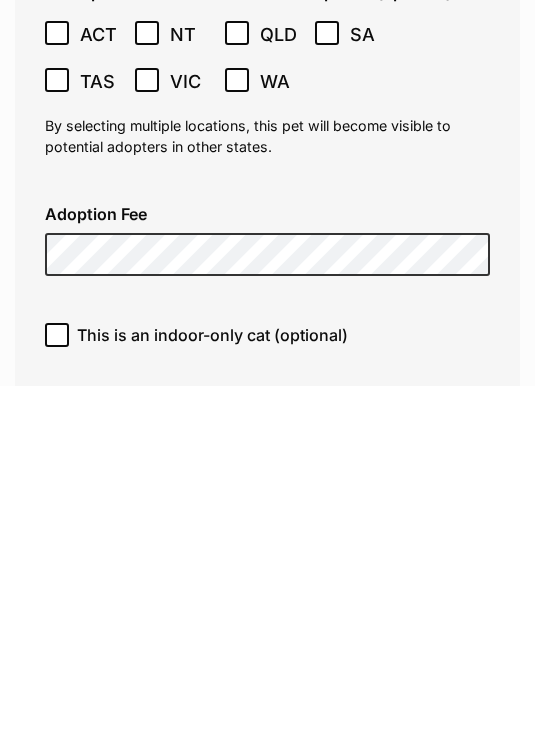 click on "This is an indoor-only cat (optional)" at bounding box center (57, 689) 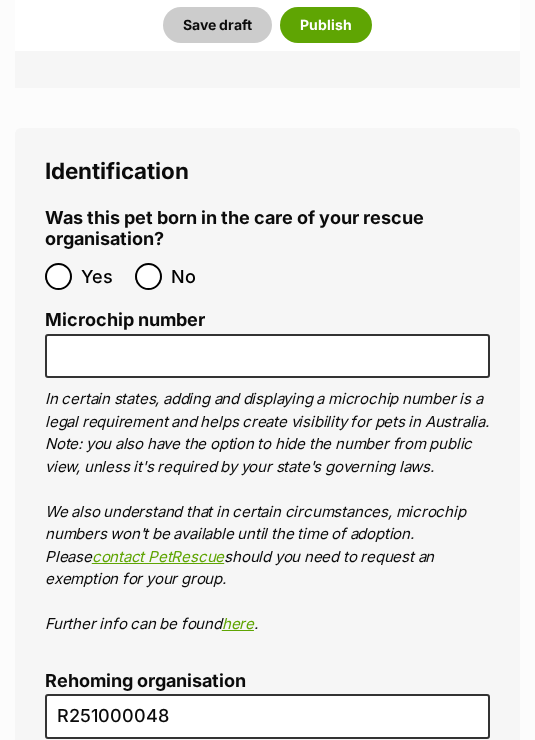 scroll, scrollTop: 7857, scrollLeft: 0, axis: vertical 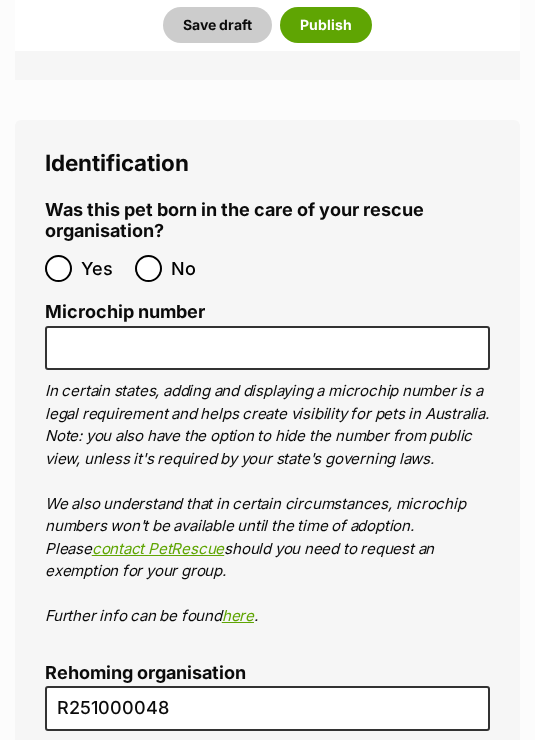 click on "No" at bounding box center (148, 268) 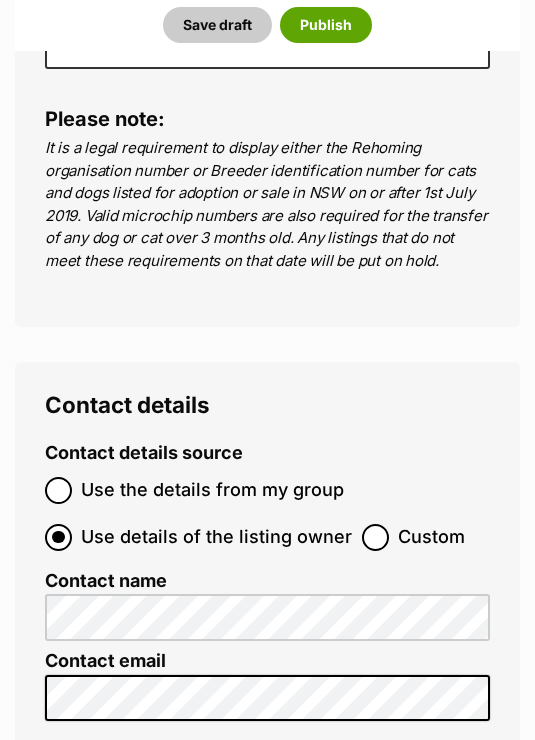 click on "Custom" at bounding box center (375, 538) 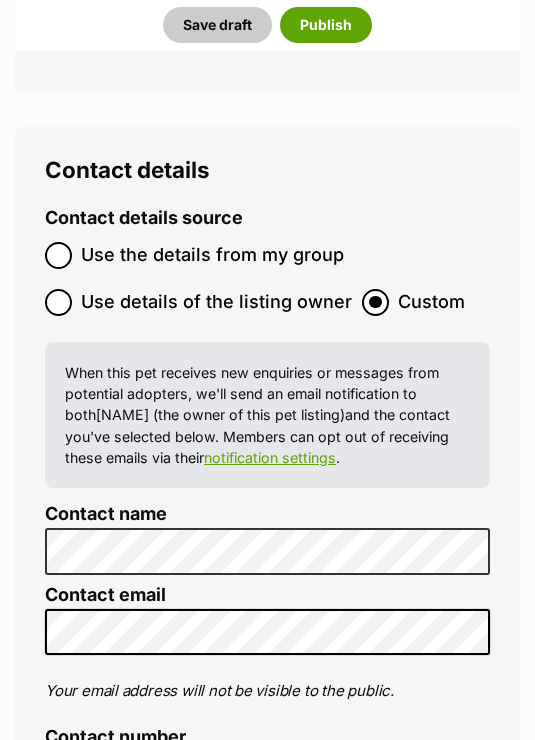 scroll, scrollTop: 8829, scrollLeft: 0, axis: vertical 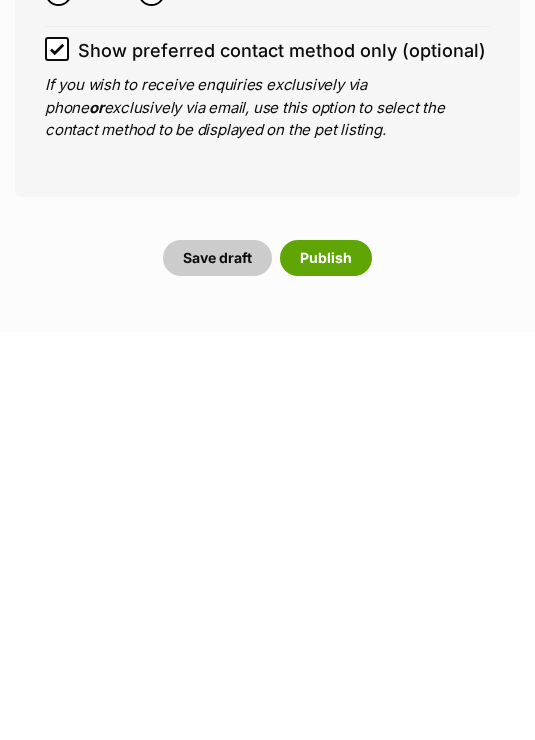 click on "Publish" at bounding box center (326, 666) 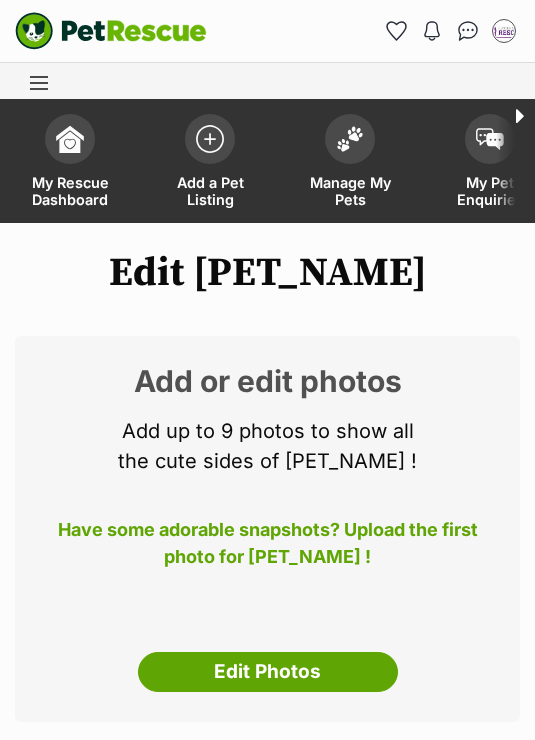 scroll, scrollTop: 0, scrollLeft: 0, axis: both 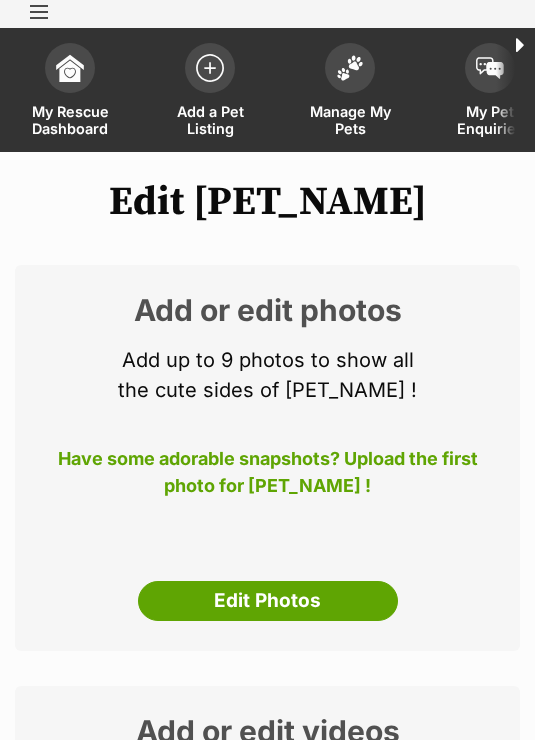 click on "Edit Photos" at bounding box center (268, 601) 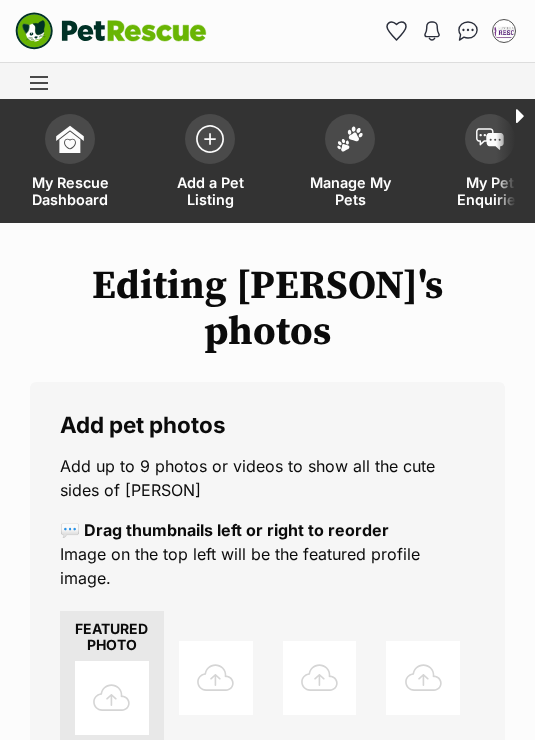 scroll, scrollTop: 0, scrollLeft: 0, axis: both 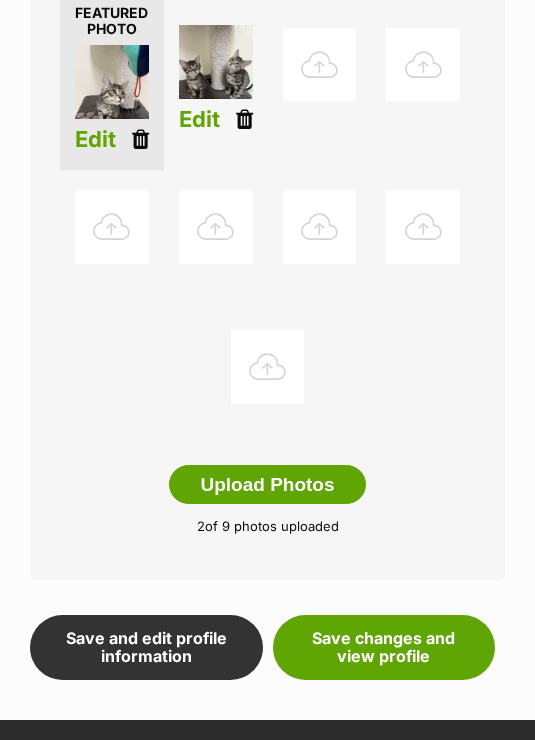 click on "Save changes and view profile" at bounding box center (384, 647) 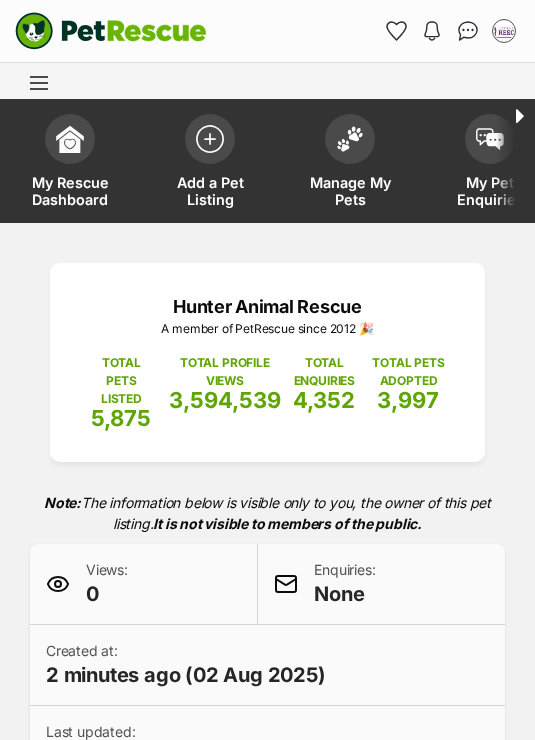 scroll, scrollTop: 0, scrollLeft: 0, axis: both 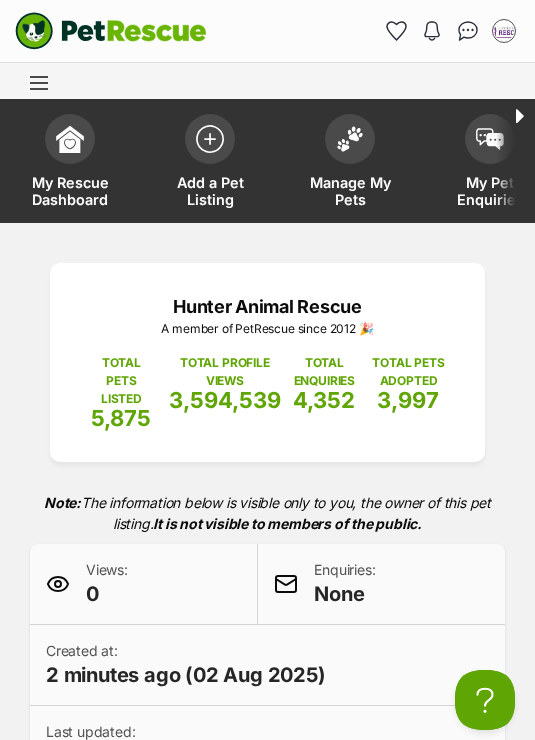 click at bounding box center [350, 139] 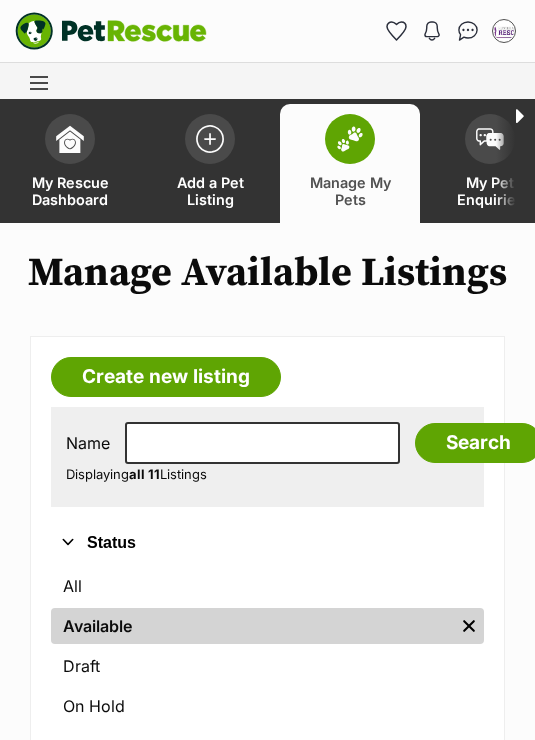 scroll, scrollTop: 0, scrollLeft: 0, axis: both 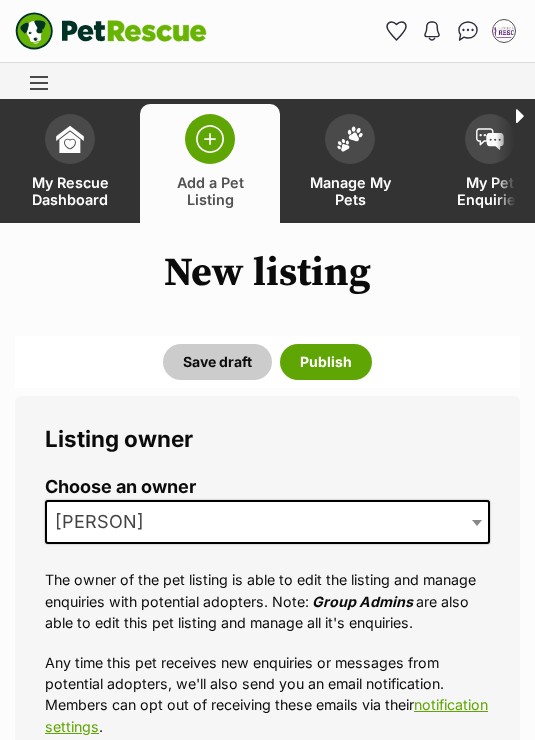 click on "[PERSON]" at bounding box center (267, 522) 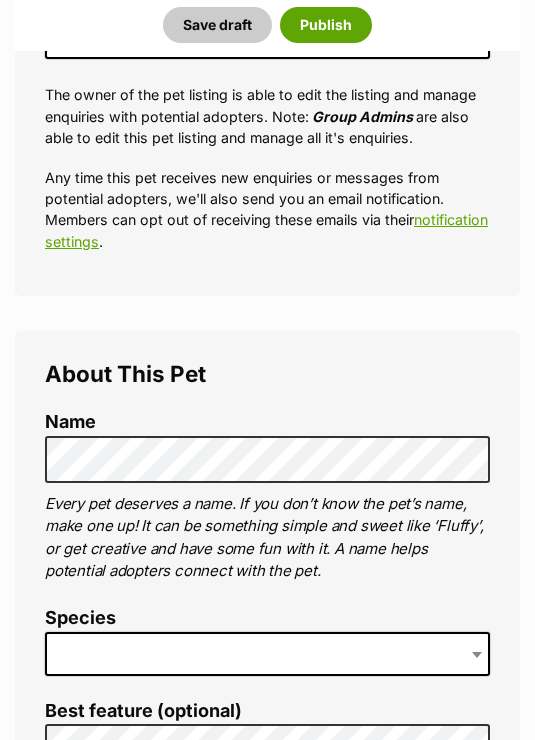 scroll, scrollTop: 485, scrollLeft: 0, axis: vertical 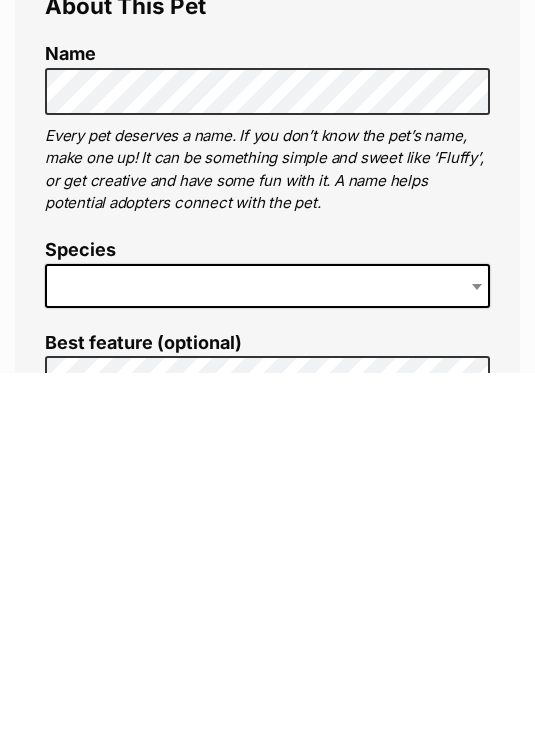 click at bounding box center (267, 654) 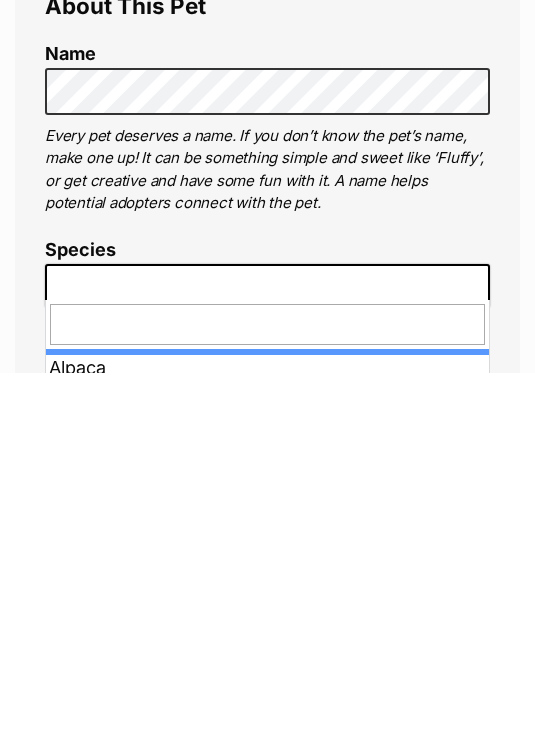 scroll, scrollTop: 588, scrollLeft: 0, axis: vertical 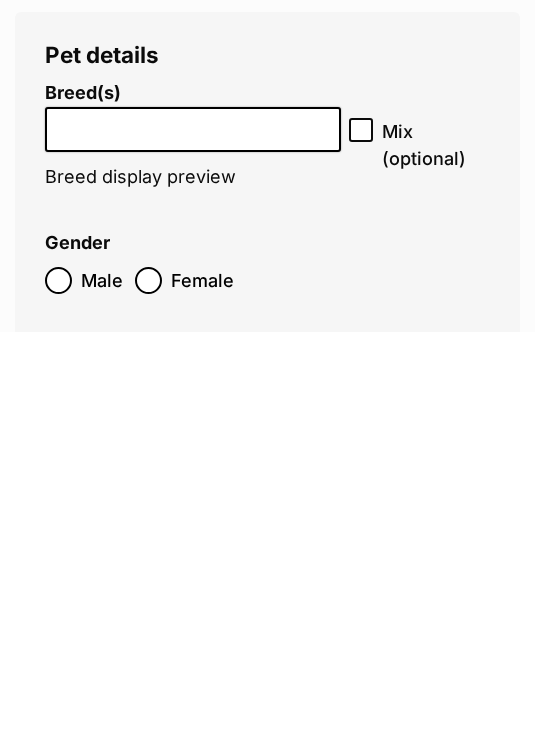 click at bounding box center (193, 532) 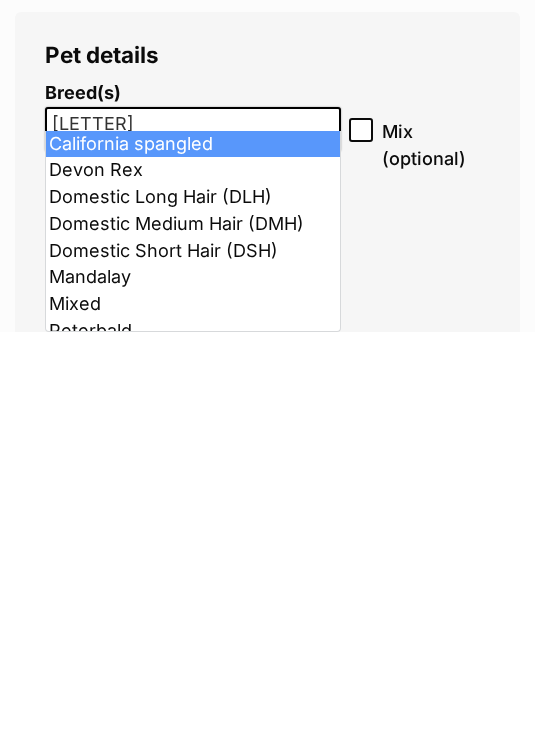 type on "d" 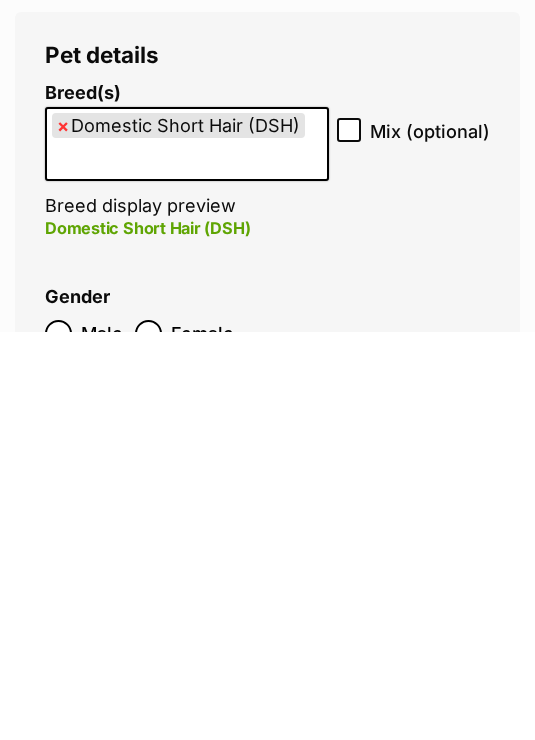 scroll, scrollTop: 2785, scrollLeft: 0, axis: vertical 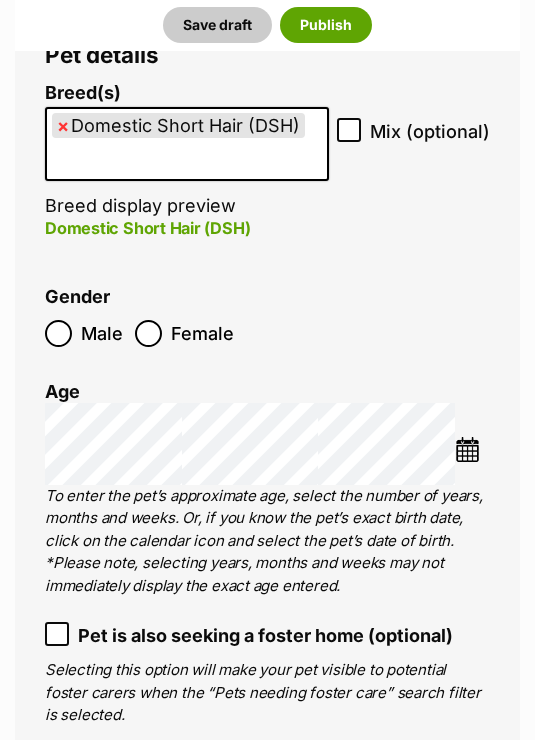 click at bounding box center (467, 449) 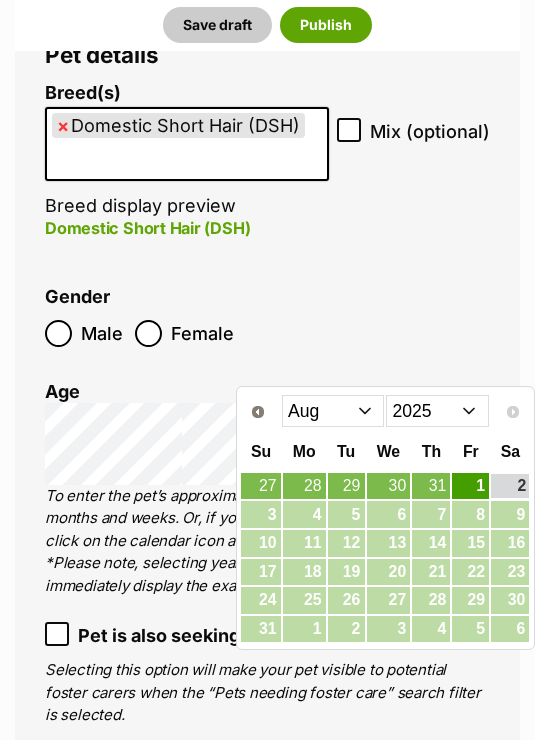 click on "2015 2016 2017 2018 2019 2020 2021 2022 2023 2024 2025" at bounding box center (437, 411) 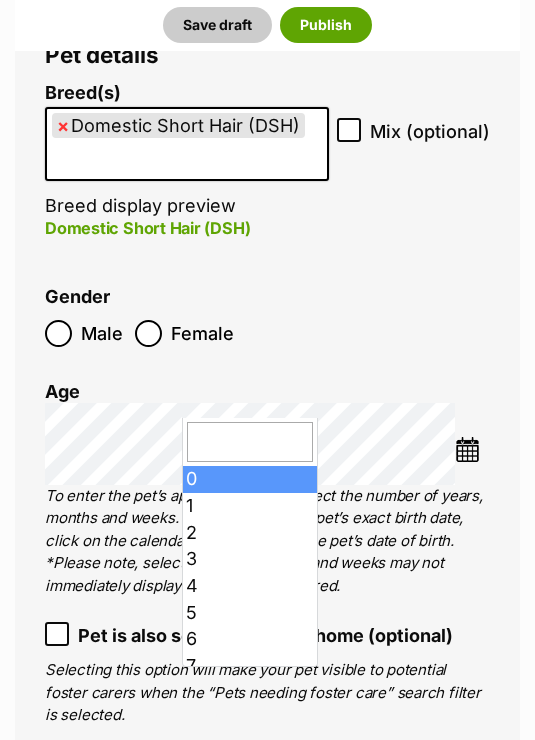 click at bounding box center [467, 449] 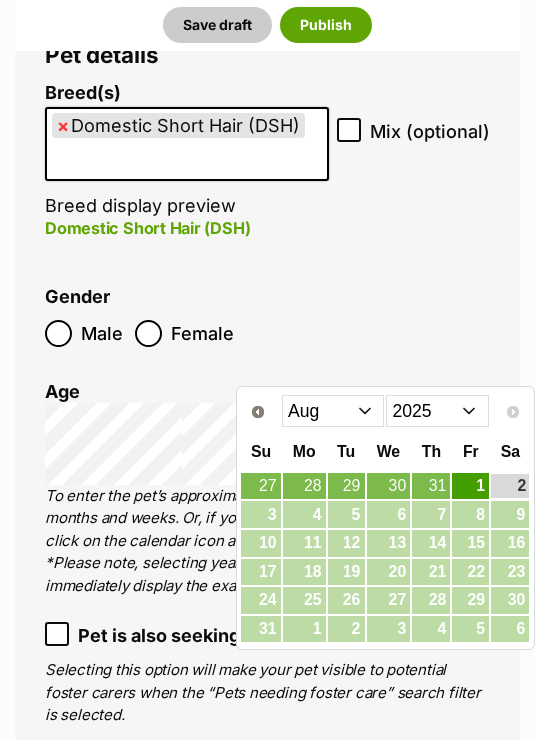 click on "2015 2016 2017 2018 2019 2020 2021 2022 2023 2024 2025" at bounding box center (437, 411) 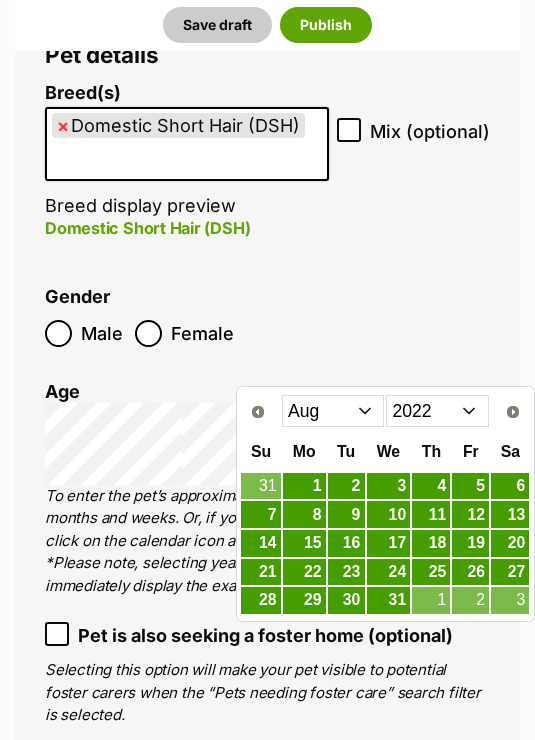 click on "Jan Feb Mar Apr May Jun Jul Aug Sep Oct Nov Dec" at bounding box center [333, 411] 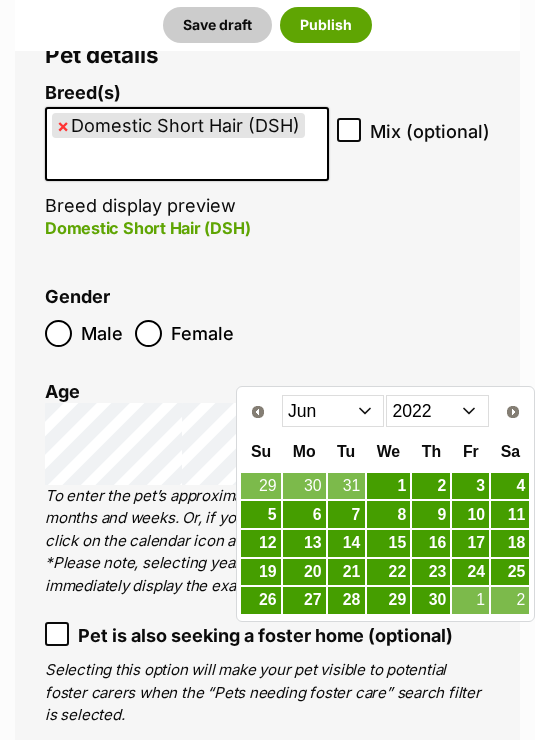 click on "16" at bounding box center (431, 543) 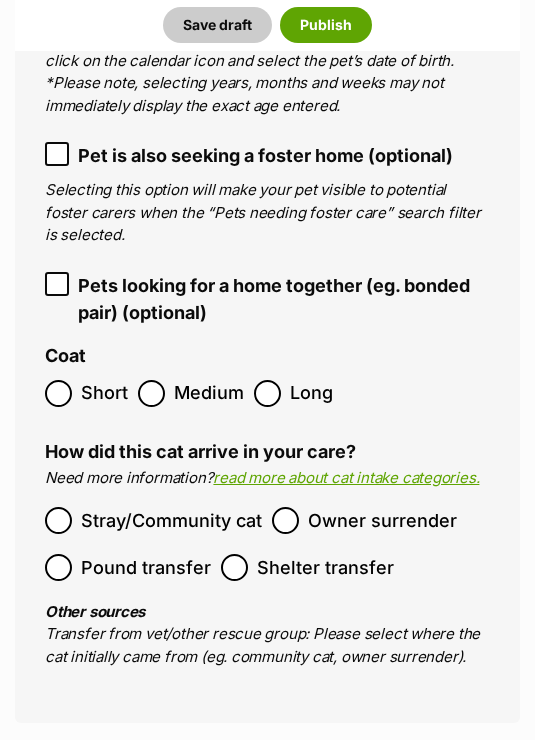 scroll, scrollTop: 3266, scrollLeft: 0, axis: vertical 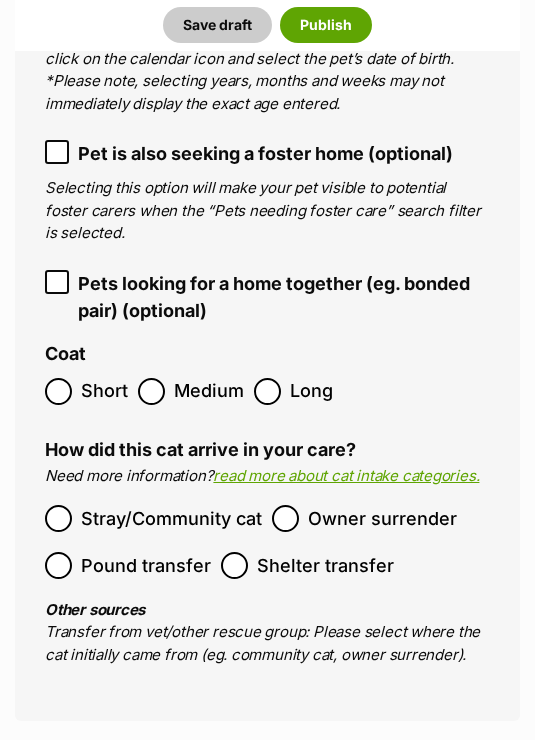 click on "Owner surrender" at bounding box center (382, 519) 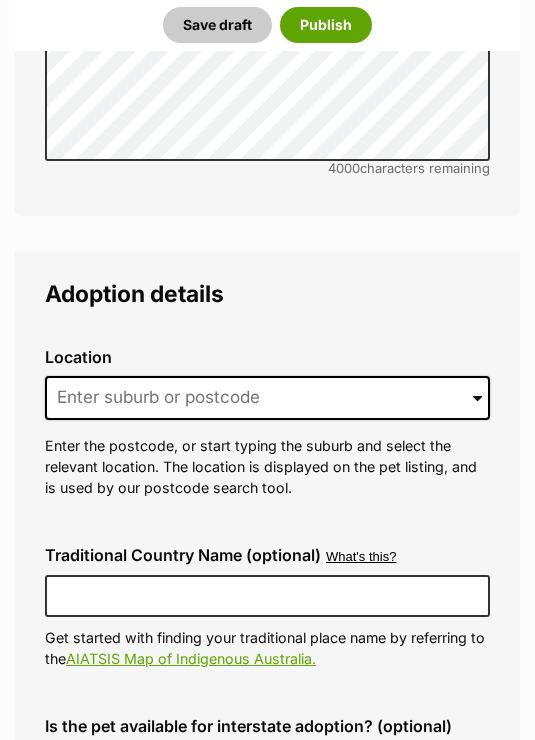 scroll, scrollTop: 5164, scrollLeft: 0, axis: vertical 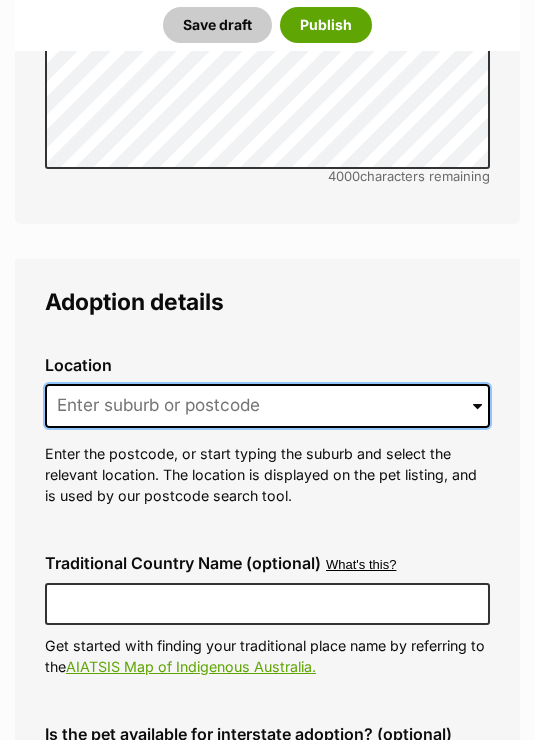 click at bounding box center (267, 406) 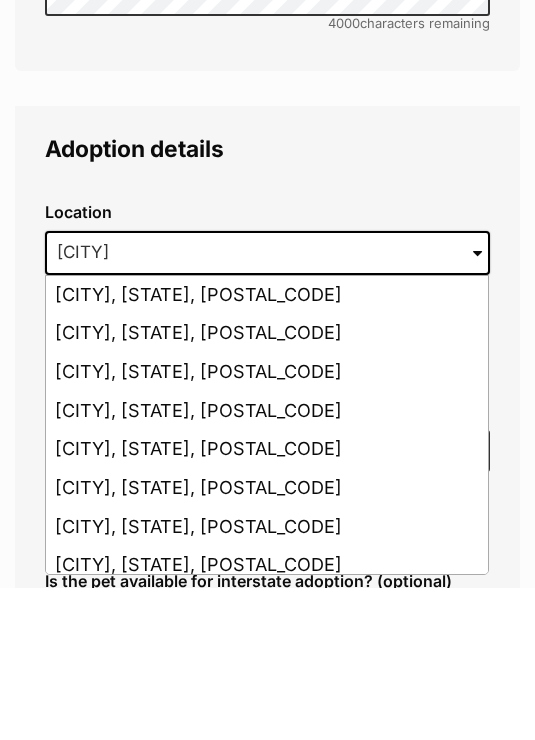 click on "Morisset, New South Wales, 2264" at bounding box center (267, 564) 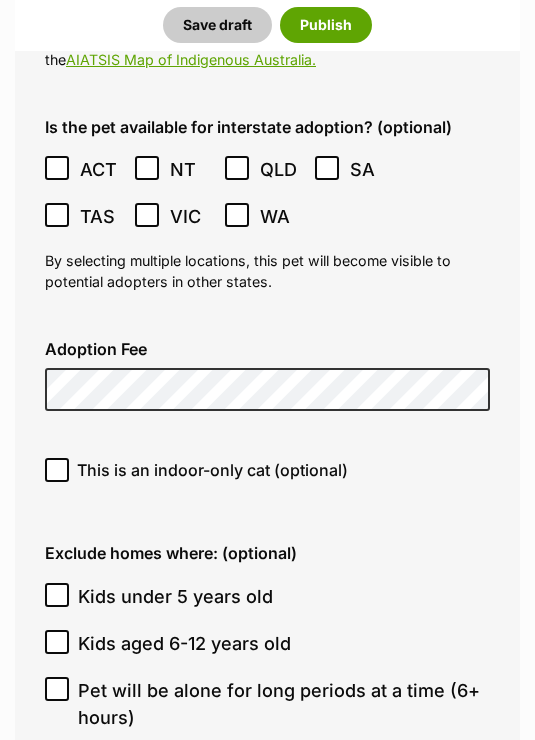 scroll, scrollTop: 5766, scrollLeft: 0, axis: vertical 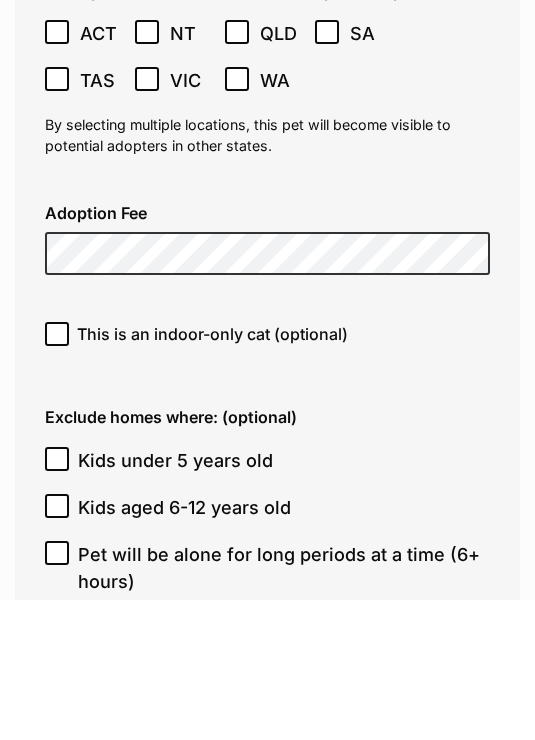 click on "This is an indoor-only cat (optional)" at bounding box center (57, 475) 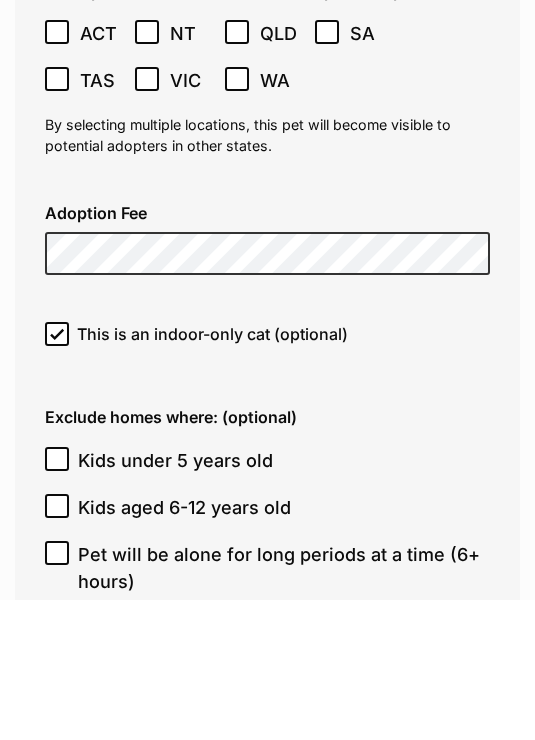 scroll, scrollTop: 5907, scrollLeft: 0, axis: vertical 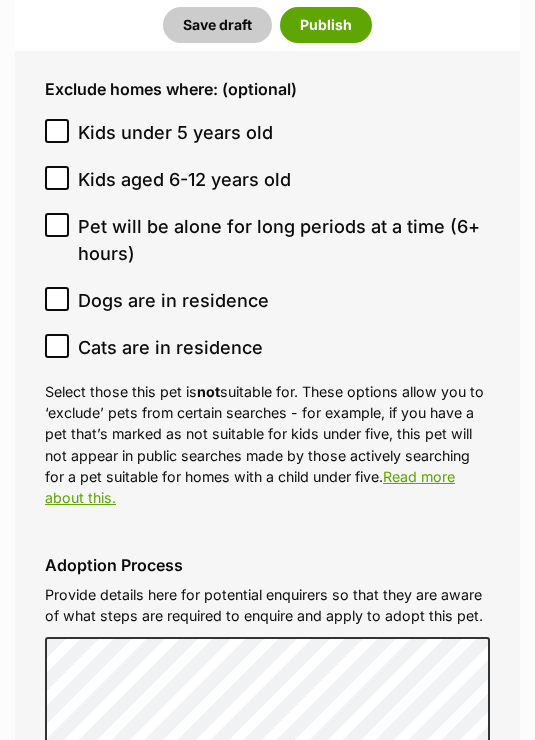 click on "Dogs are in residence" at bounding box center [57, 300] 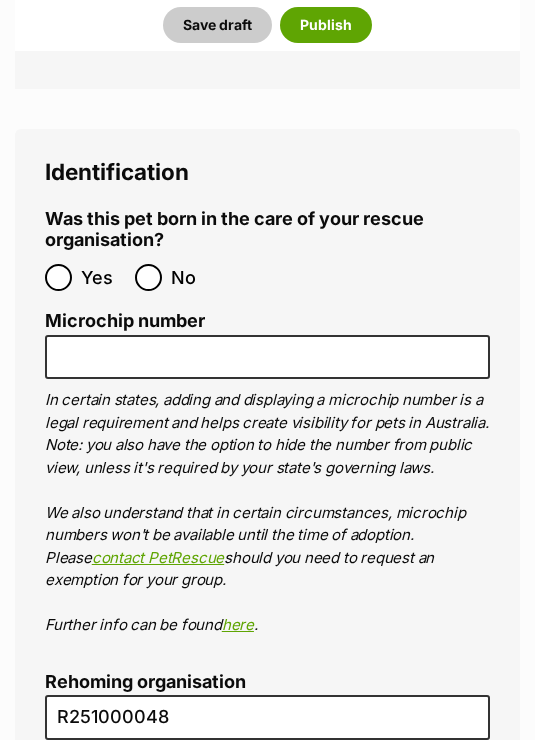 scroll, scrollTop: 7723, scrollLeft: 0, axis: vertical 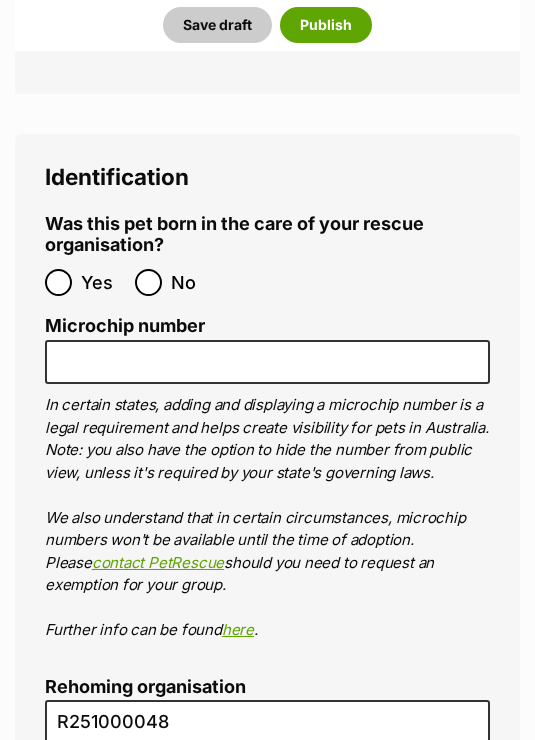 click on "No" at bounding box center [148, 282] 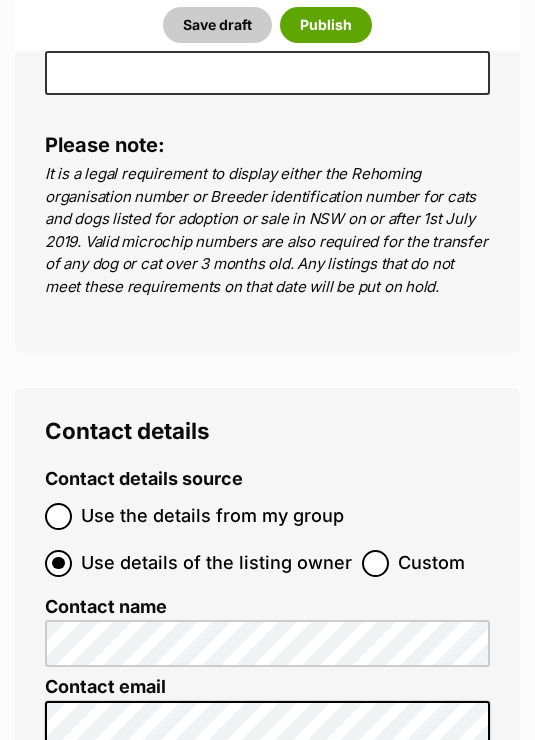 scroll, scrollTop: 8619, scrollLeft: 0, axis: vertical 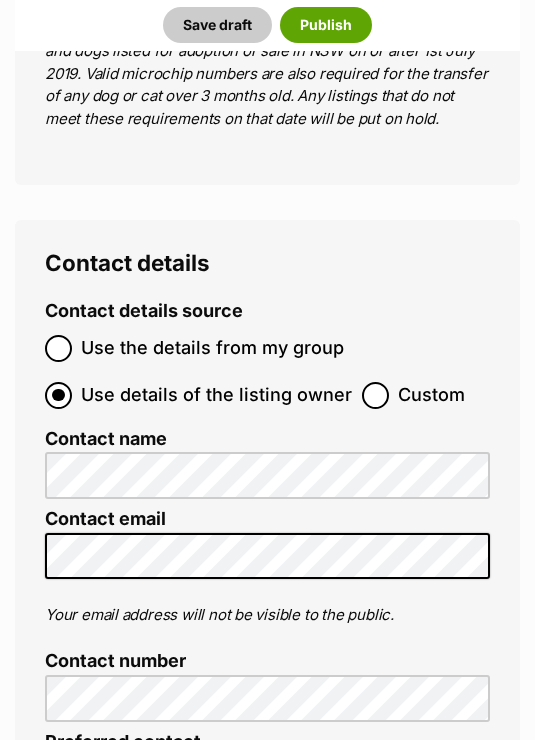 click on "Custom" at bounding box center (431, 395) 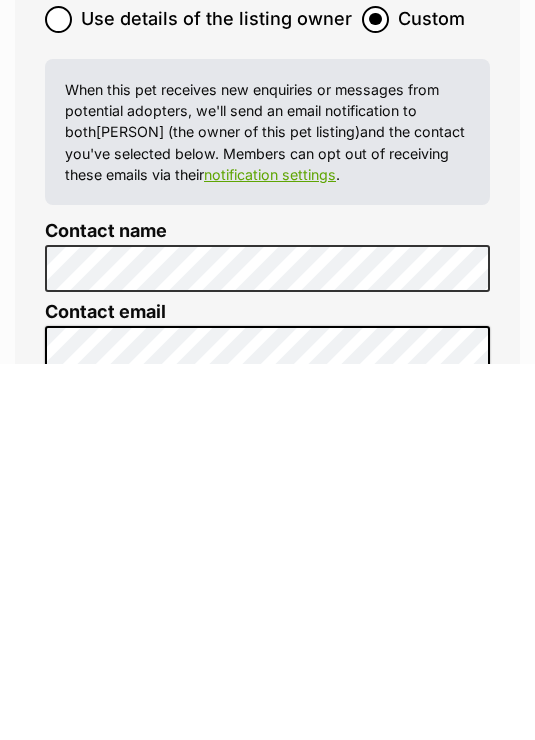 scroll, scrollTop: 8995, scrollLeft: 0, axis: vertical 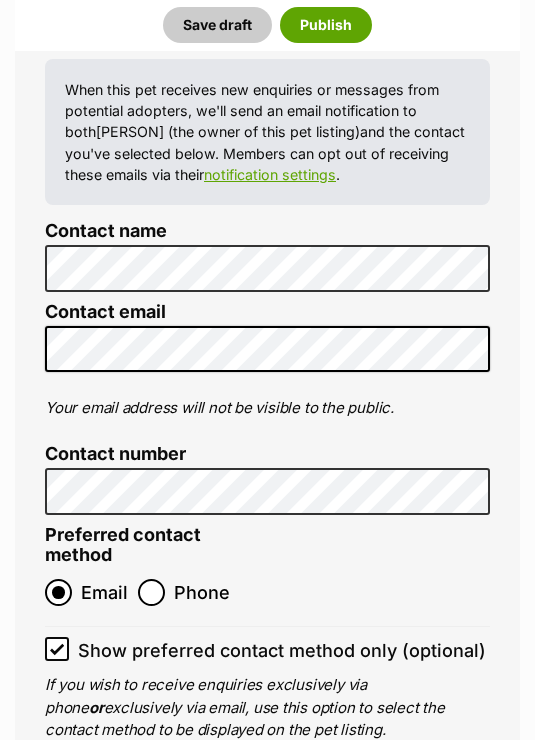 click on "Publish" at bounding box center [326, 858] 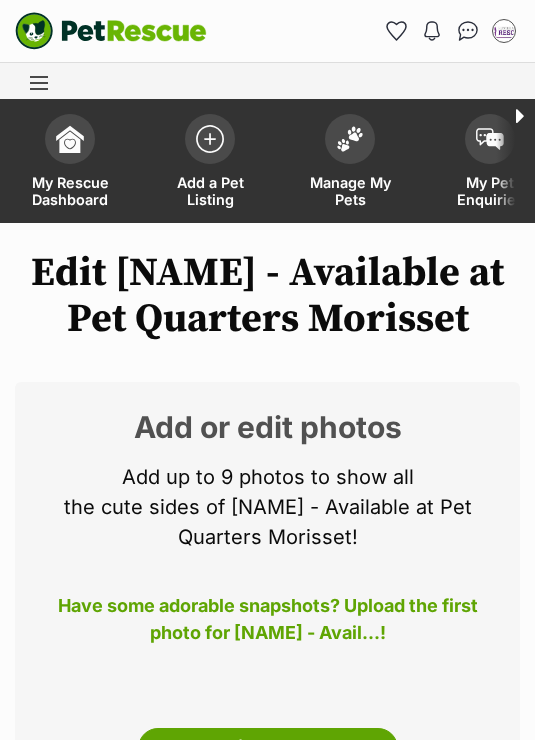 scroll, scrollTop: 0, scrollLeft: 0, axis: both 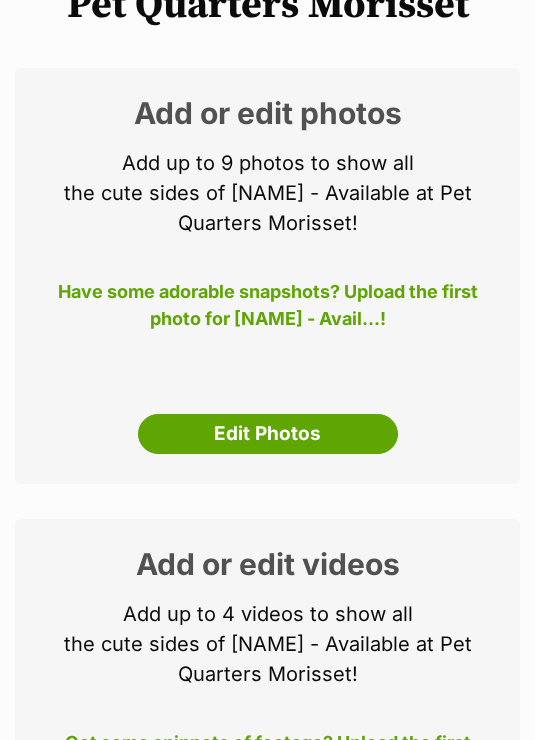 click on "Edit Photos" at bounding box center (268, 434) 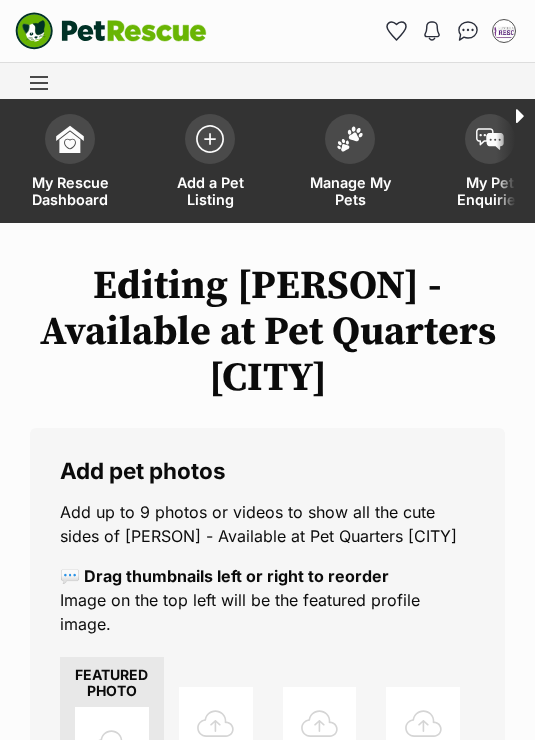 scroll, scrollTop: 0, scrollLeft: 0, axis: both 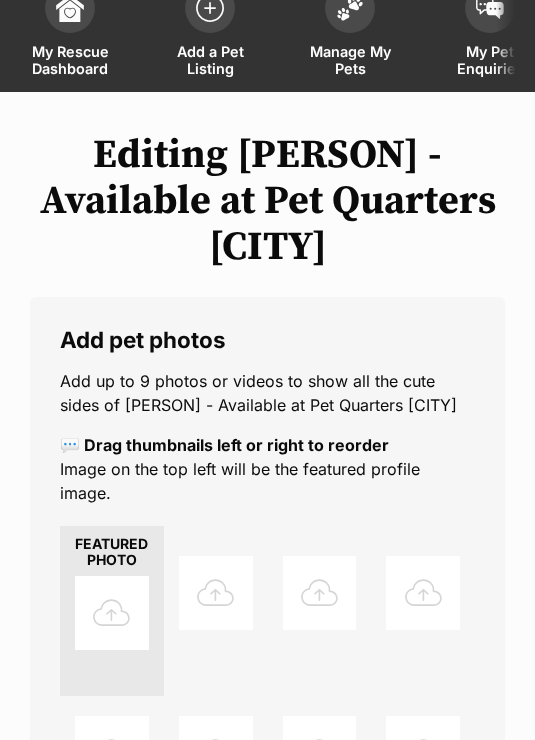 click at bounding box center (112, 613) 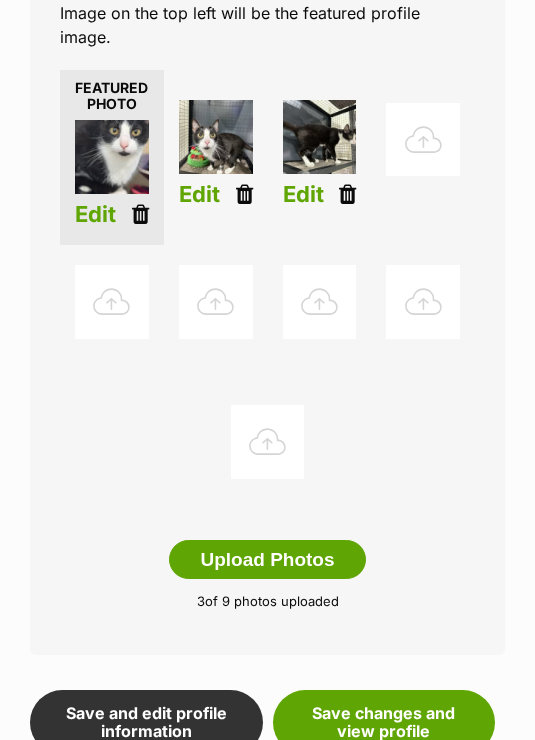 scroll, scrollTop: 587, scrollLeft: 0, axis: vertical 